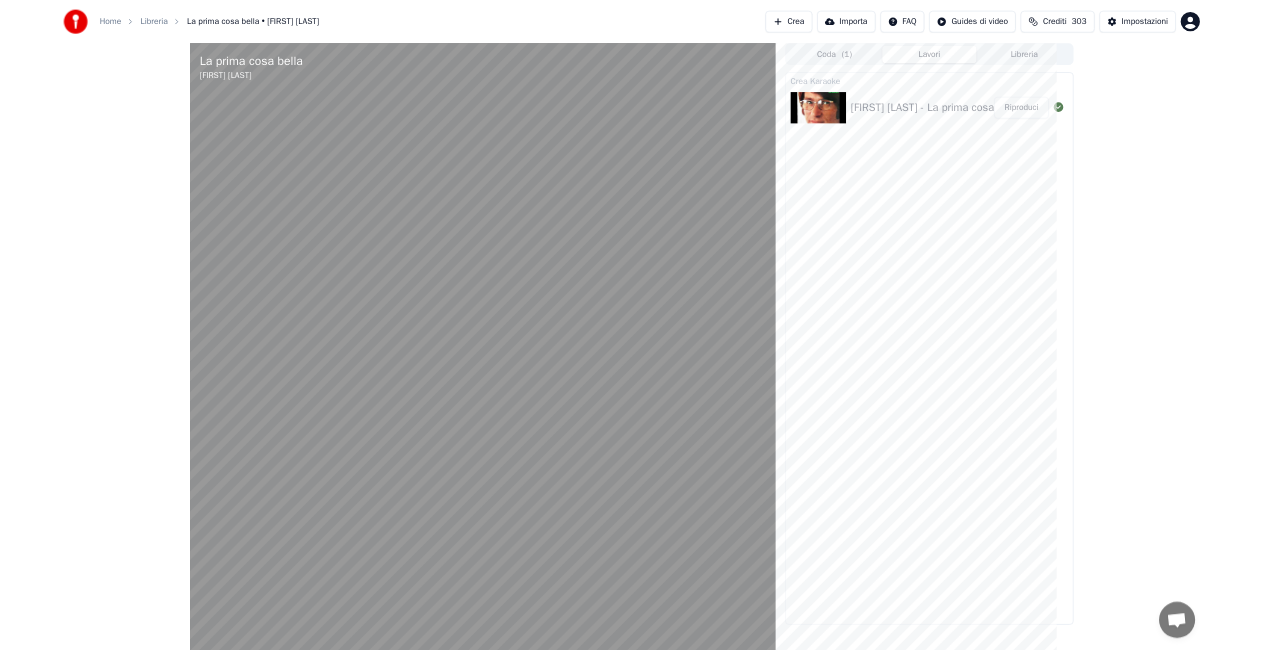 scroll, scrollTop: 0, scrollLeft: 0, axis: both 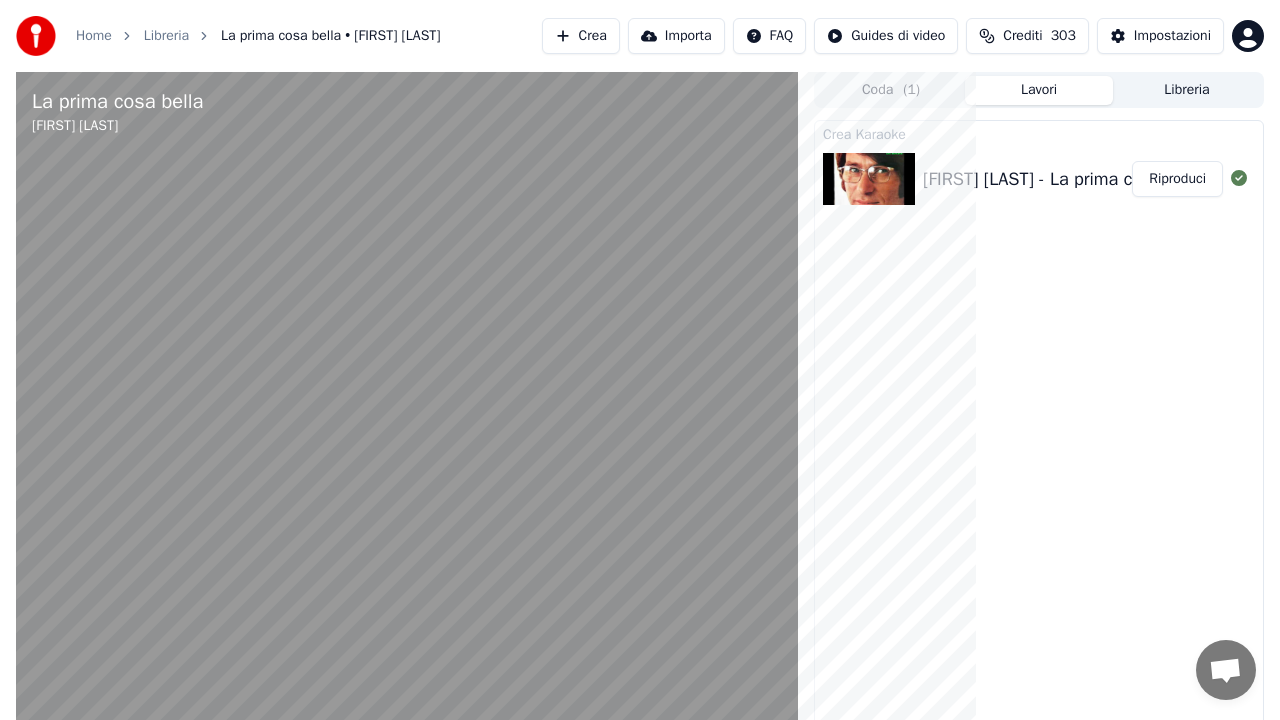 click at bounding box center (20, 750) 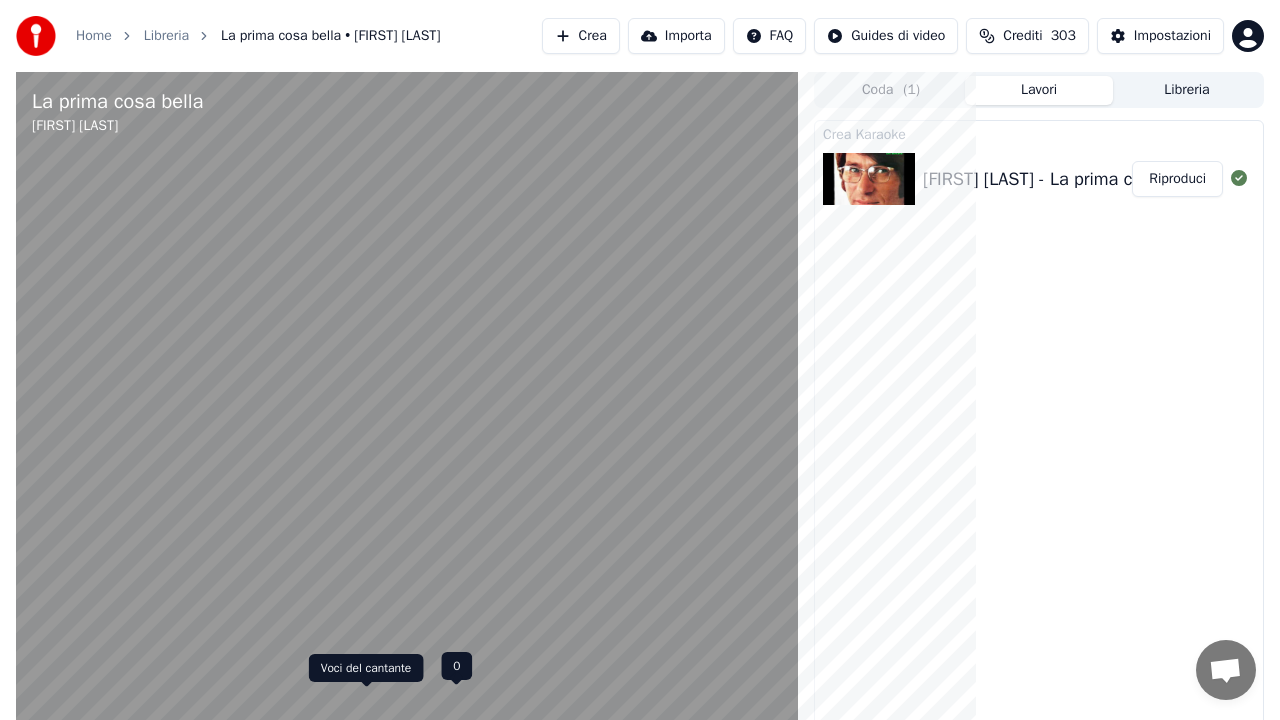 click 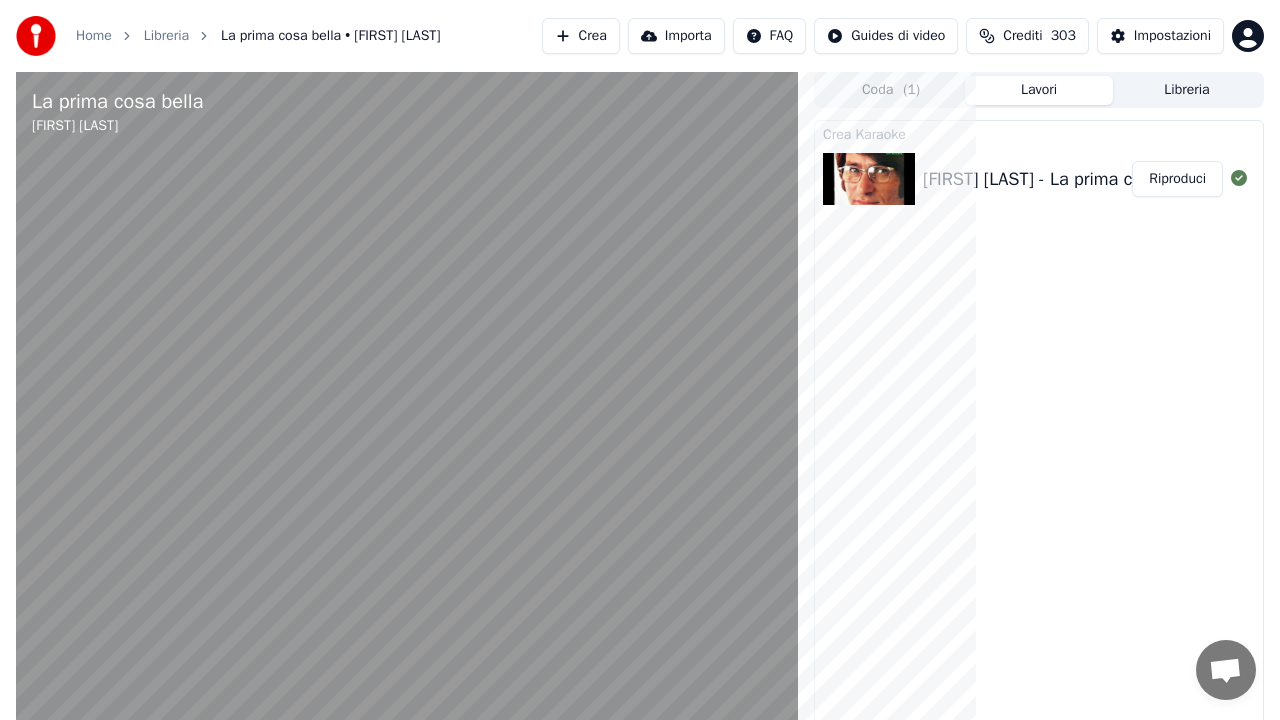 click at bounding box center (28, 750) 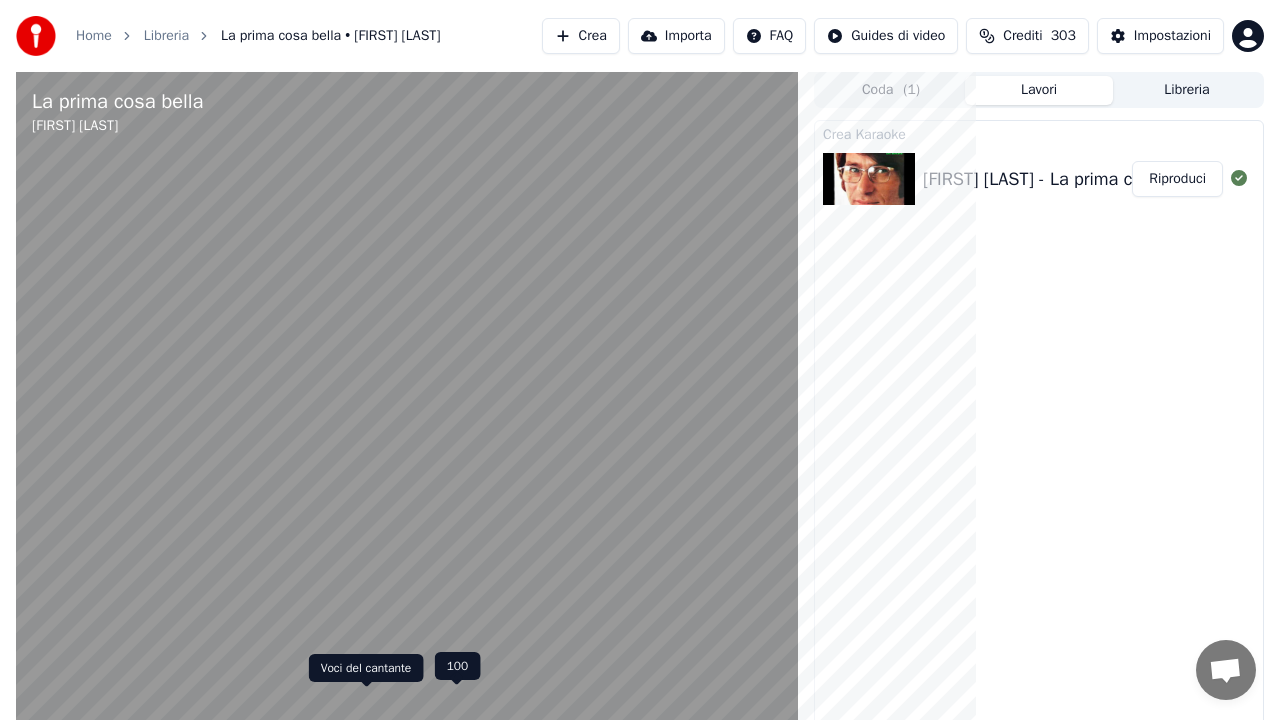 click 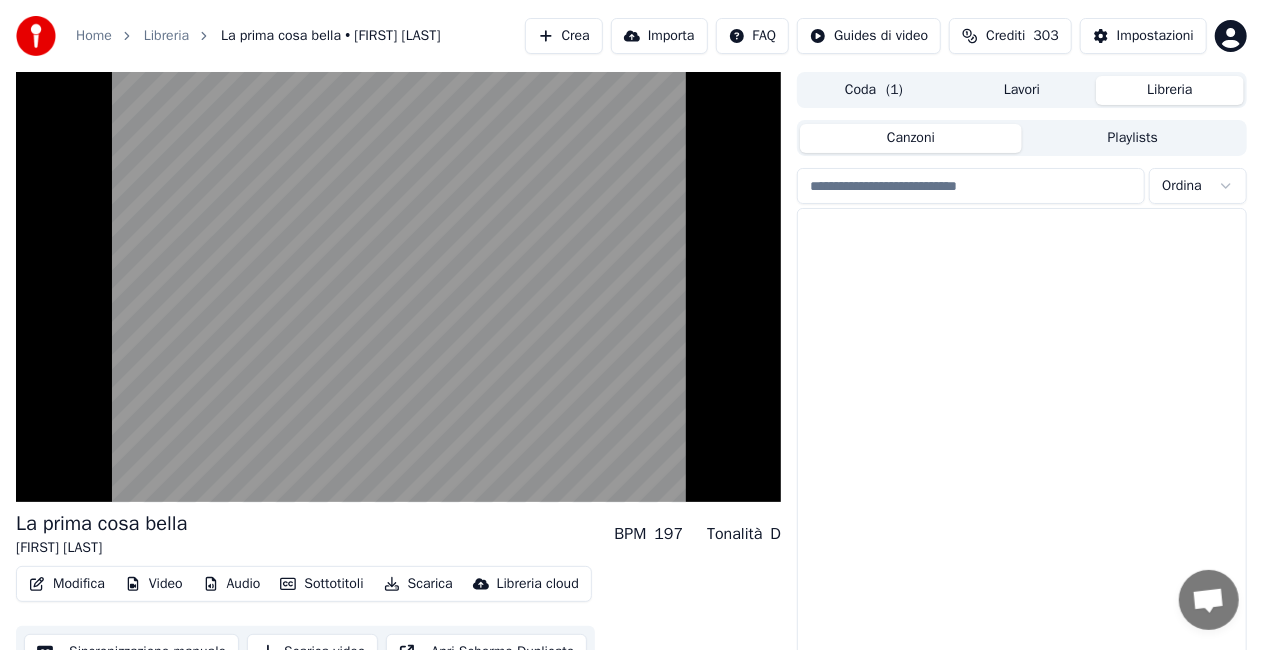 click on "Libreria" at bounding box center (1170, 90) 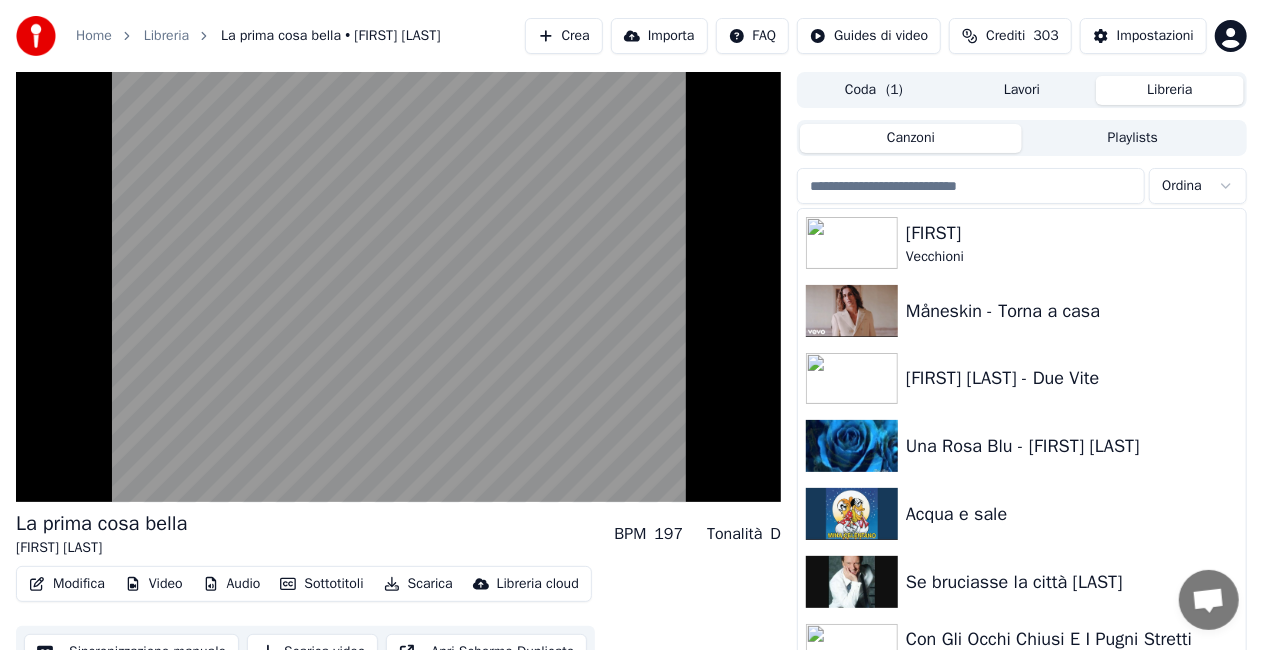 type 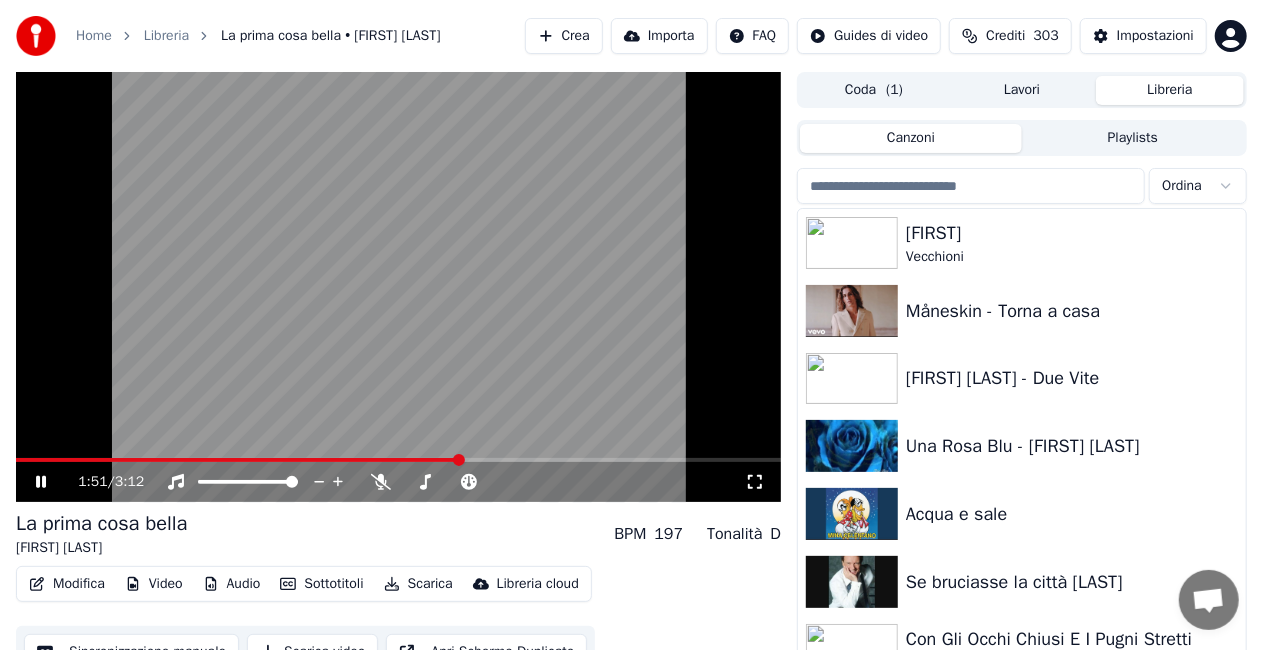 click at bounding box center [971, 186] 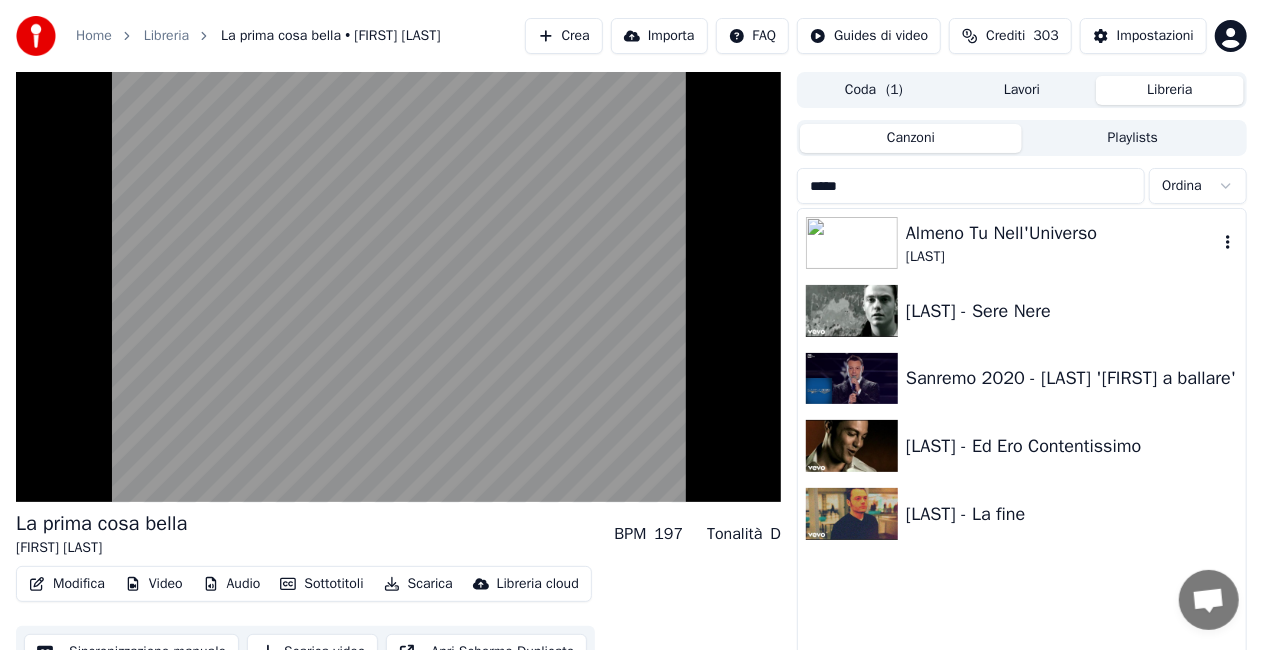 type on "*****" 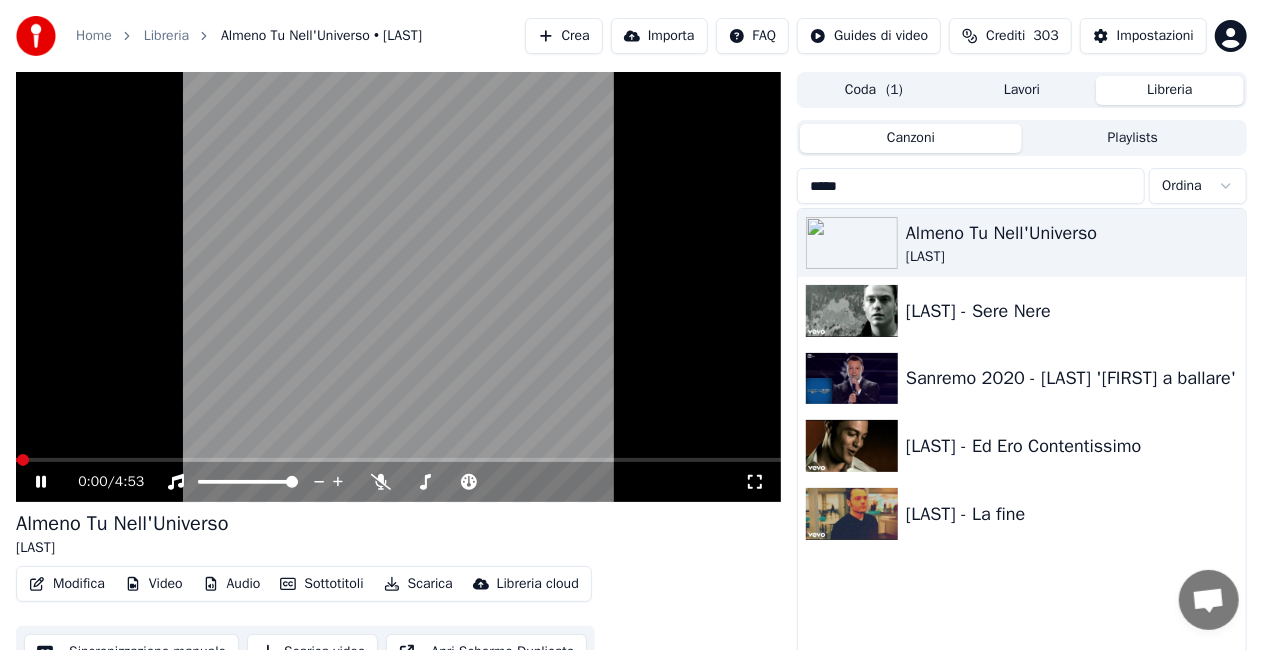drag, startPoint x: 760, startPoint y: 482, endPoint x: 760, endPoint y: 504, distance: 22 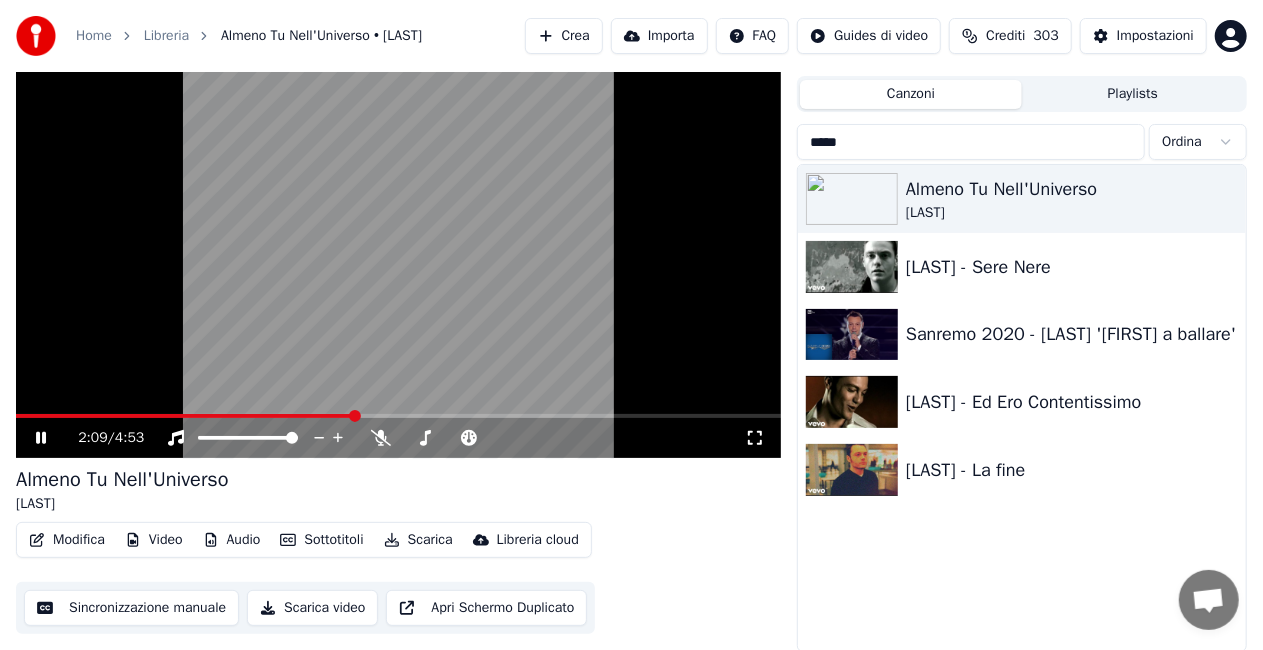 scroll, scrollTop: 45, scrollLeft: 0, axis: vertical 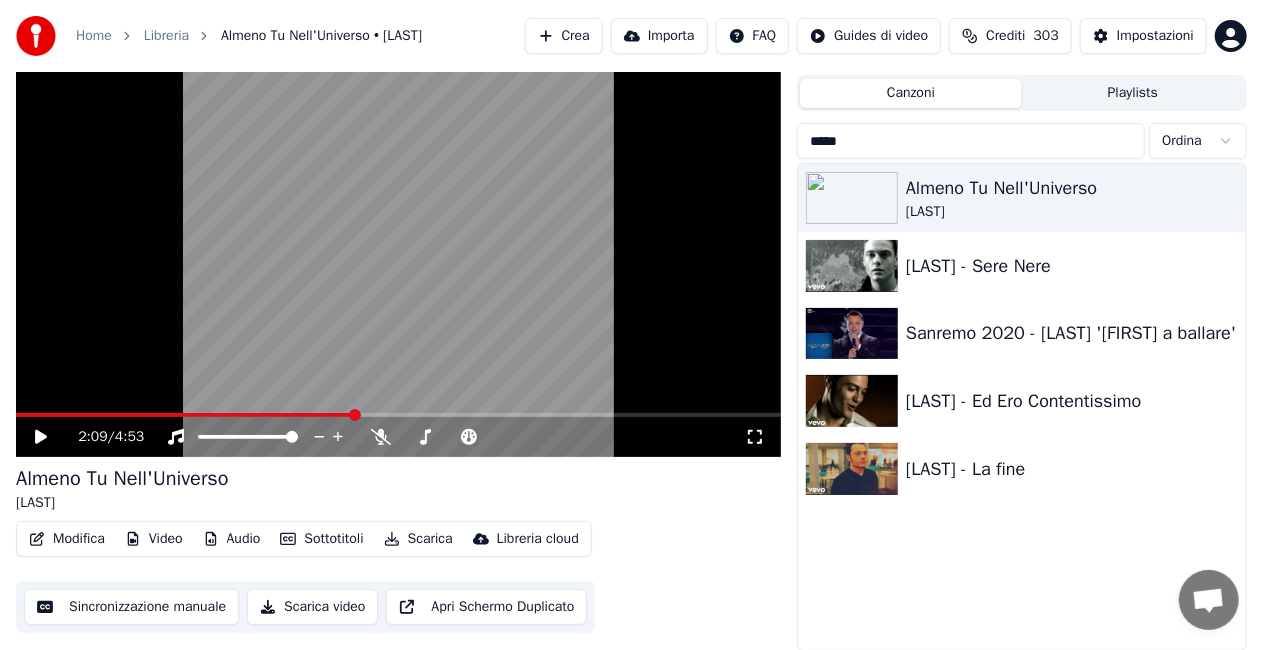 click 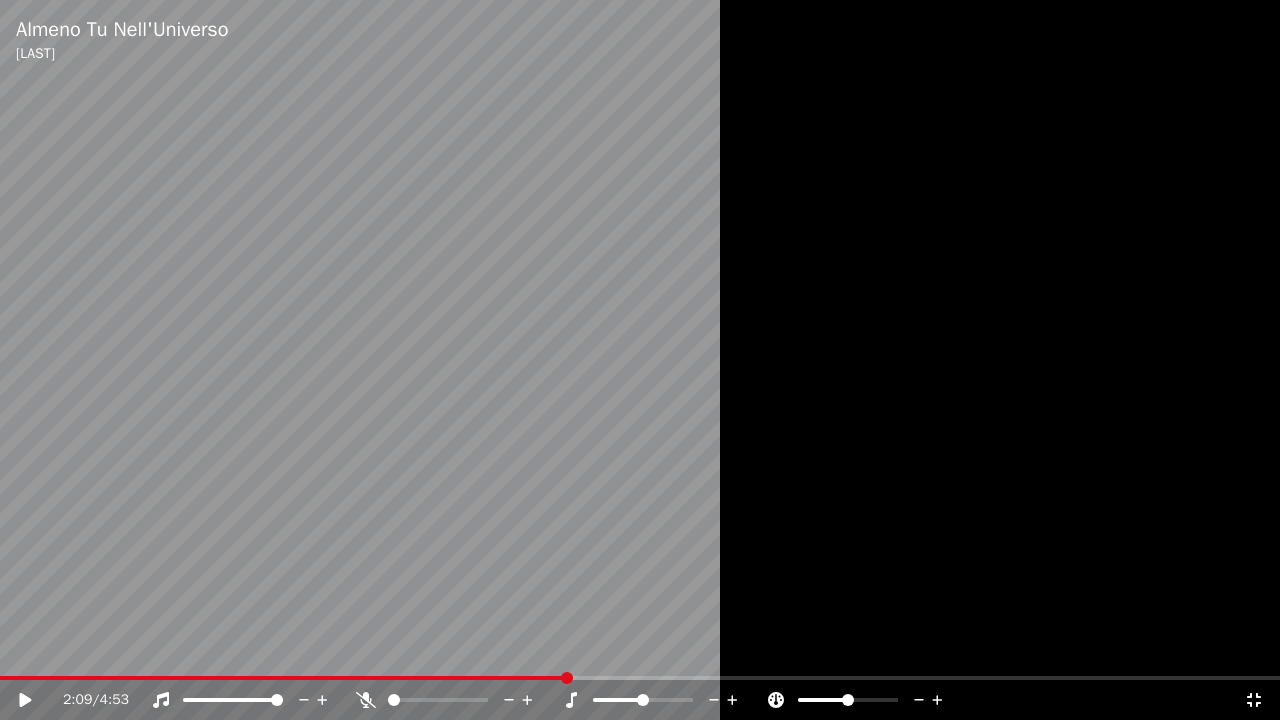 click at bounding box center [640, 360] 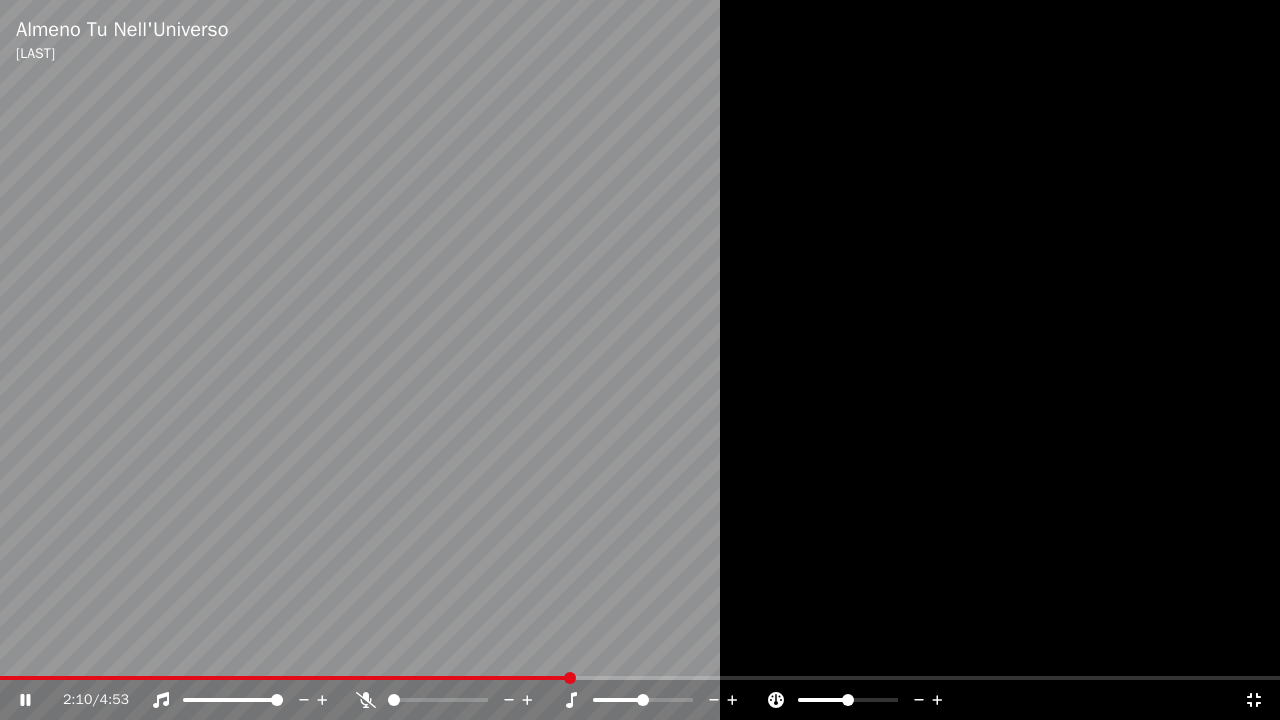 click at bounding box center (640, 360) 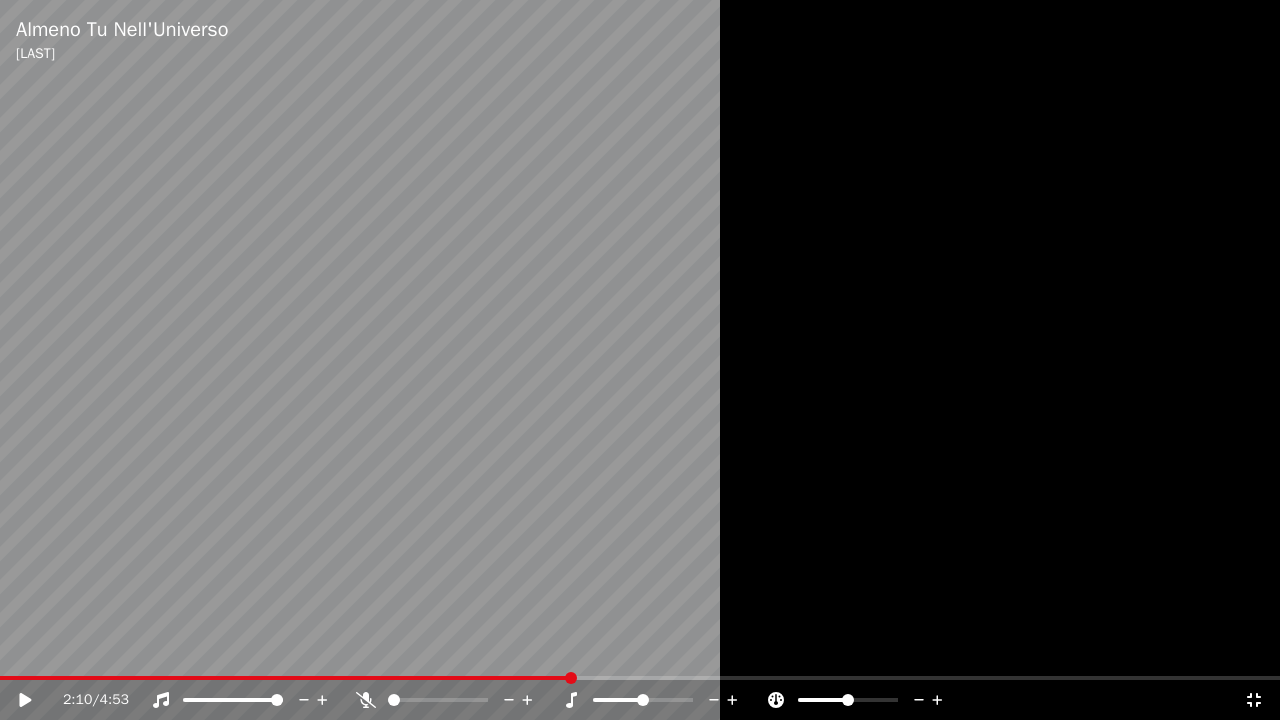 click on "2:10  /  4:53" at bounding box center (640, 700) 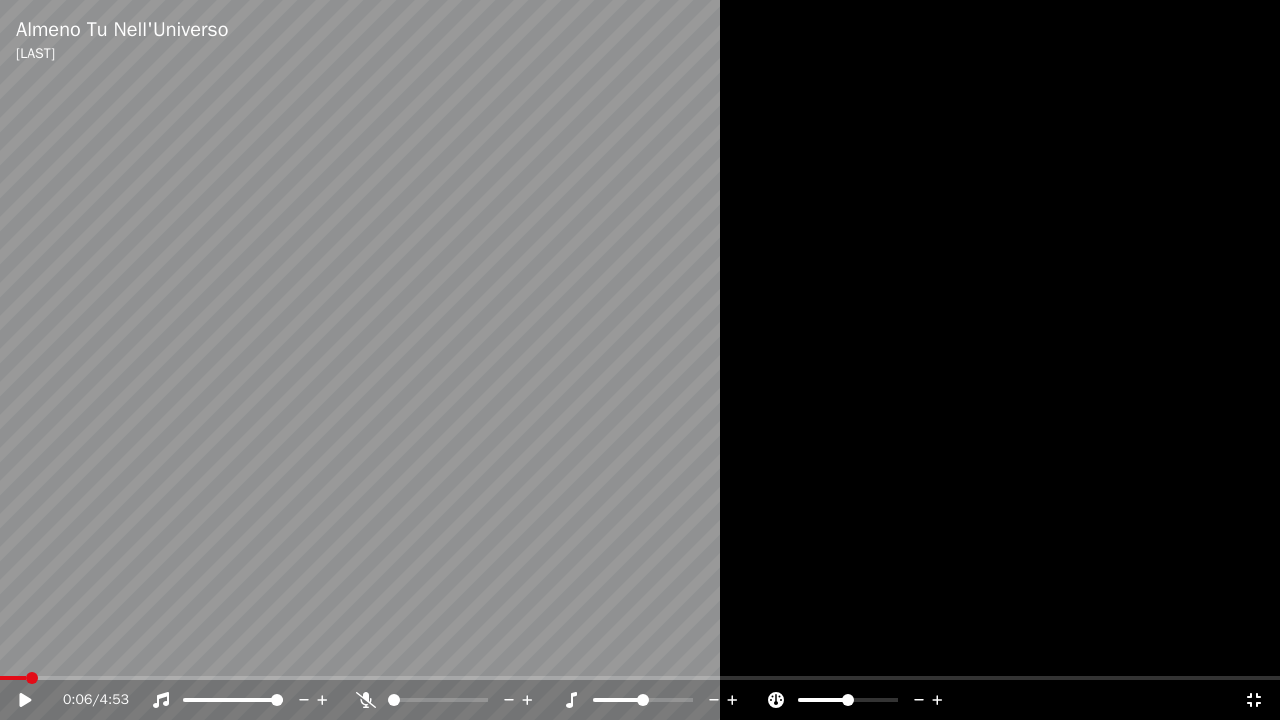click at bounding box center [13, 678] 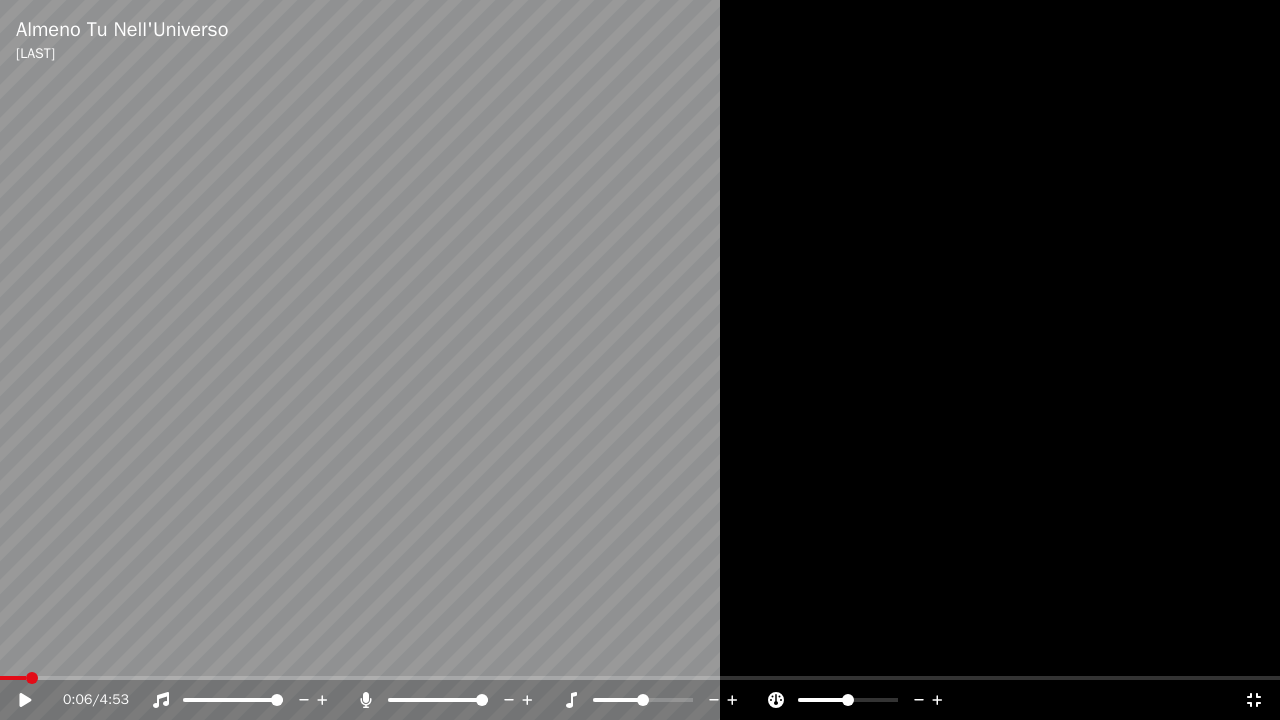 drag, startPoint x: 418, startPoint y: 588, endPoint x: 434, endPoint y: 525, distance: 65 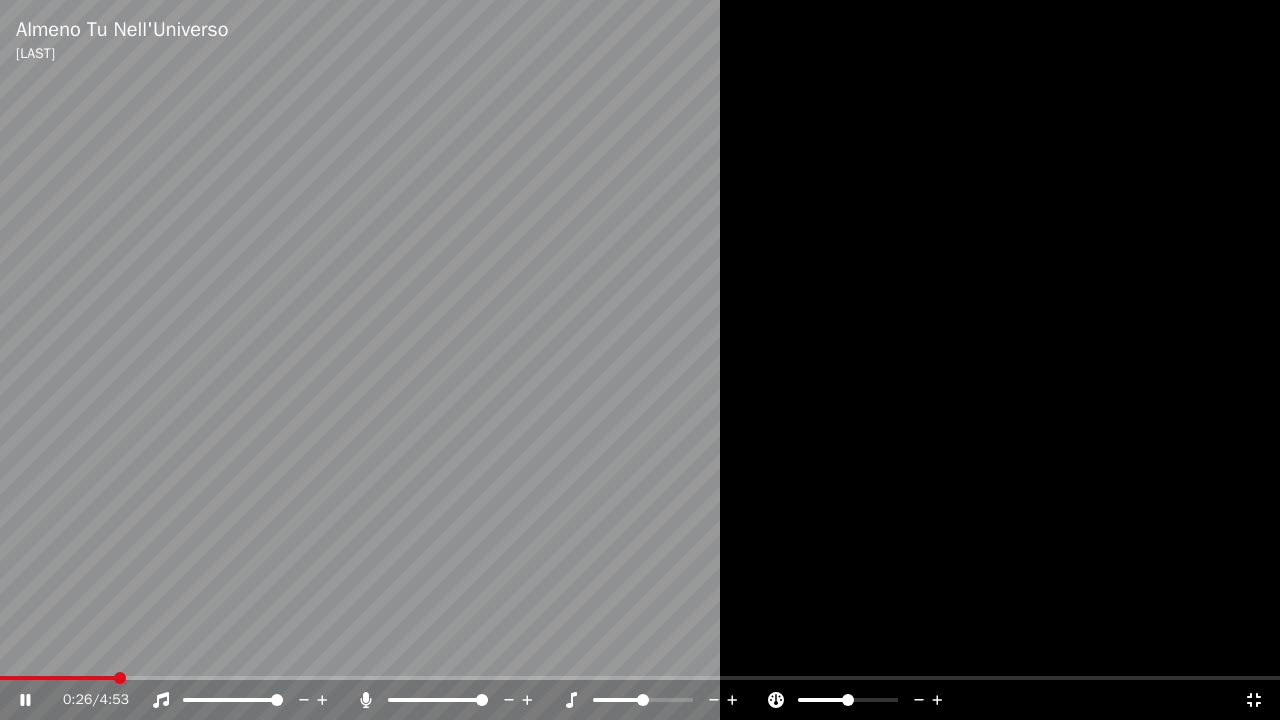 click 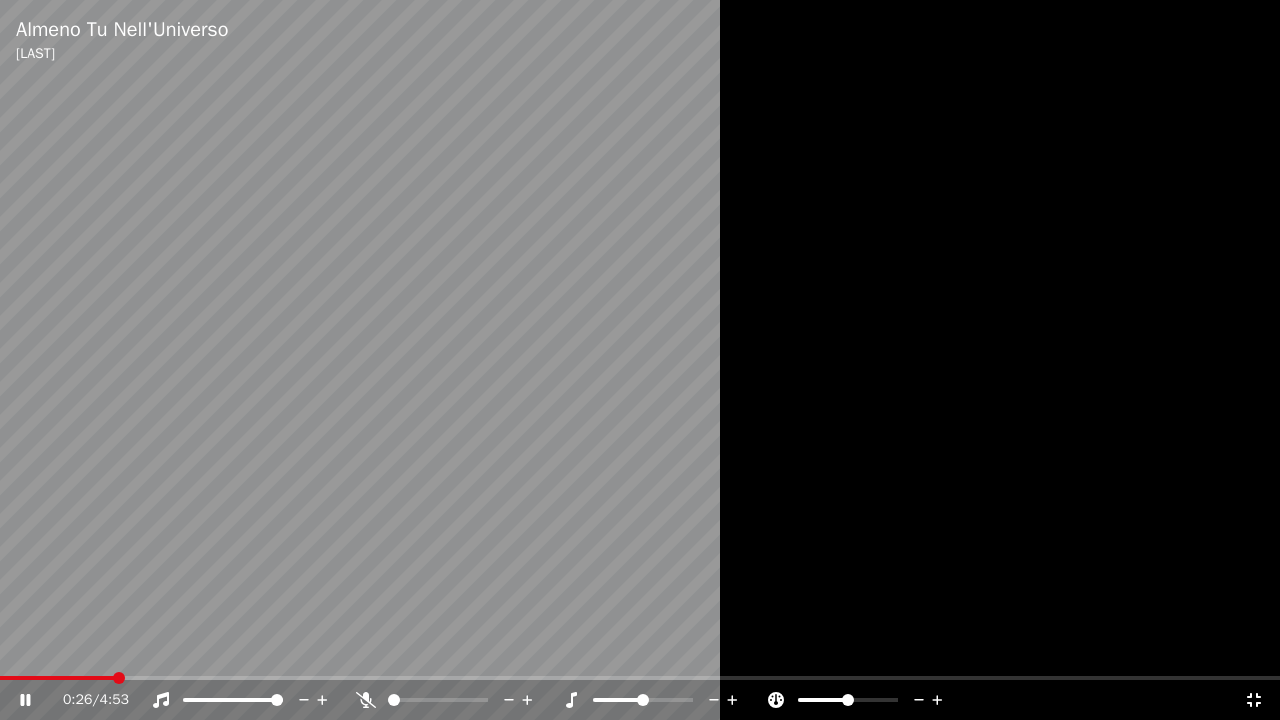 click 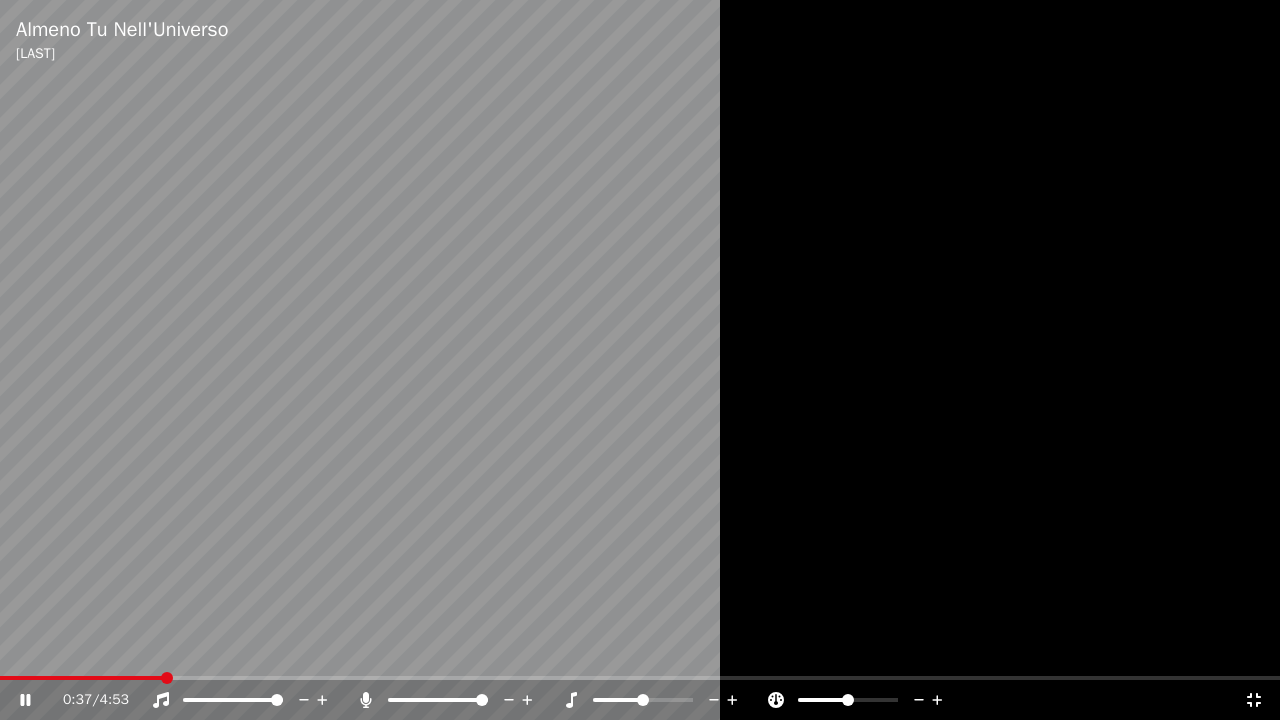 click 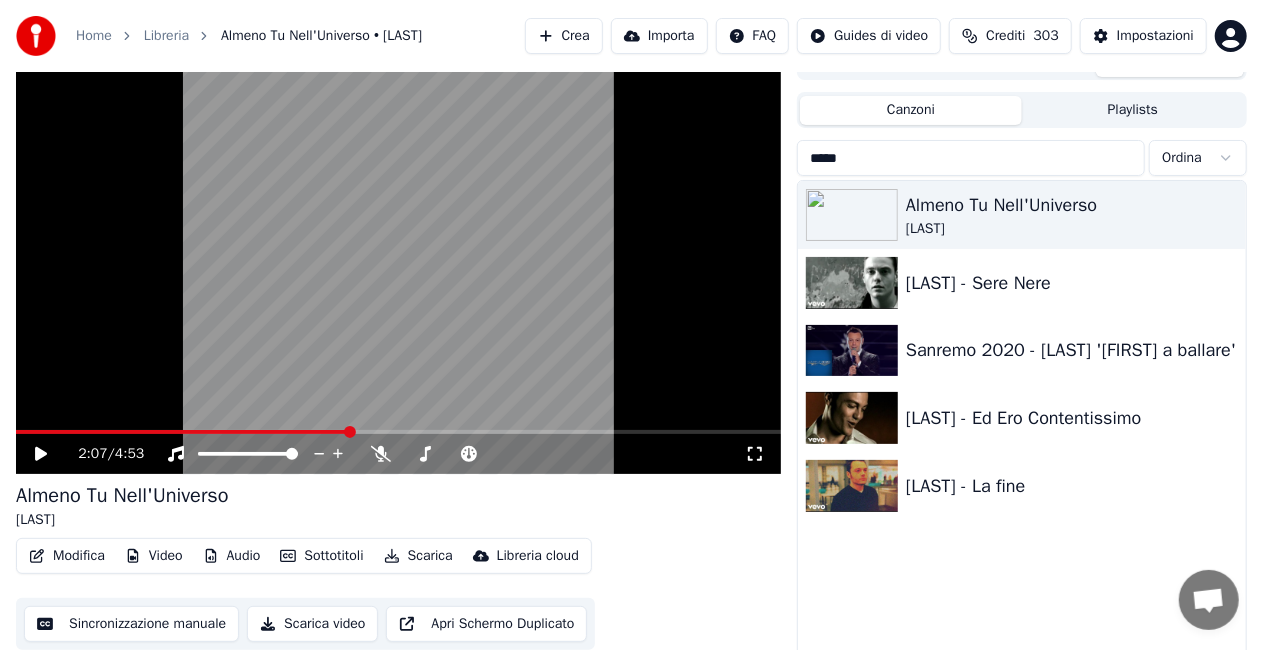 click on "Playlists" at bounding box center (1133, 110) 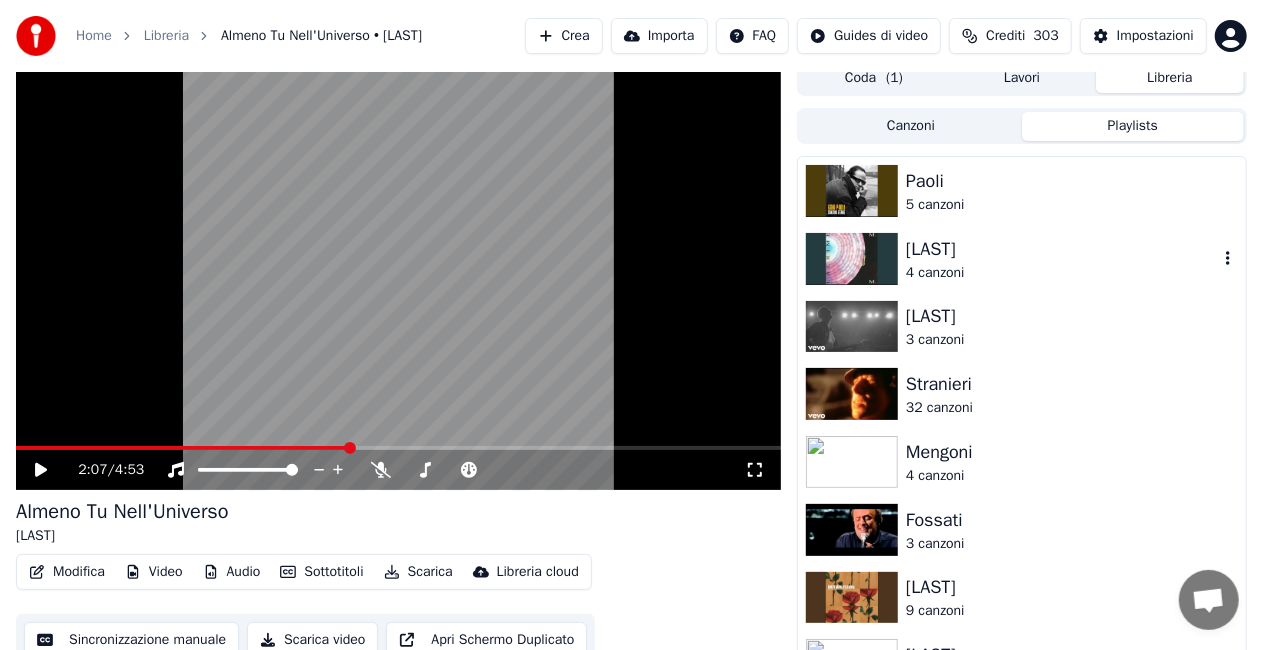 scroll, scrollTop: 0, scrollLeft: 0, axis: both 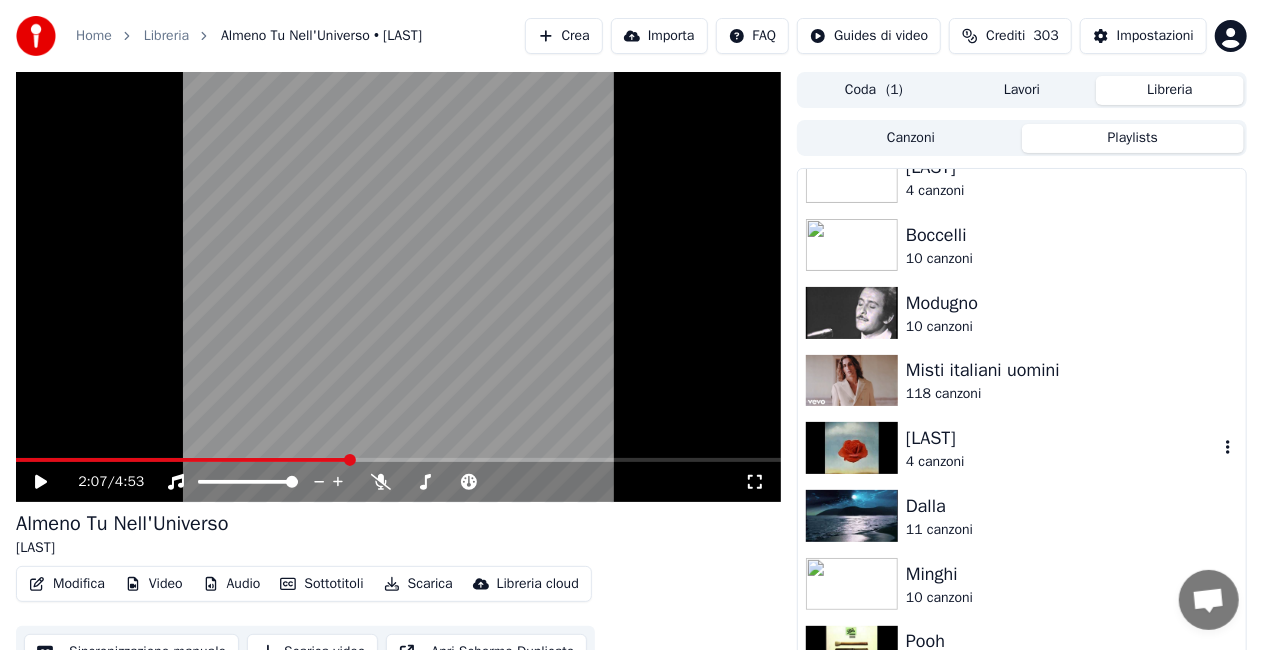 click on "[LAST]" at bounding box center (1062, 438) 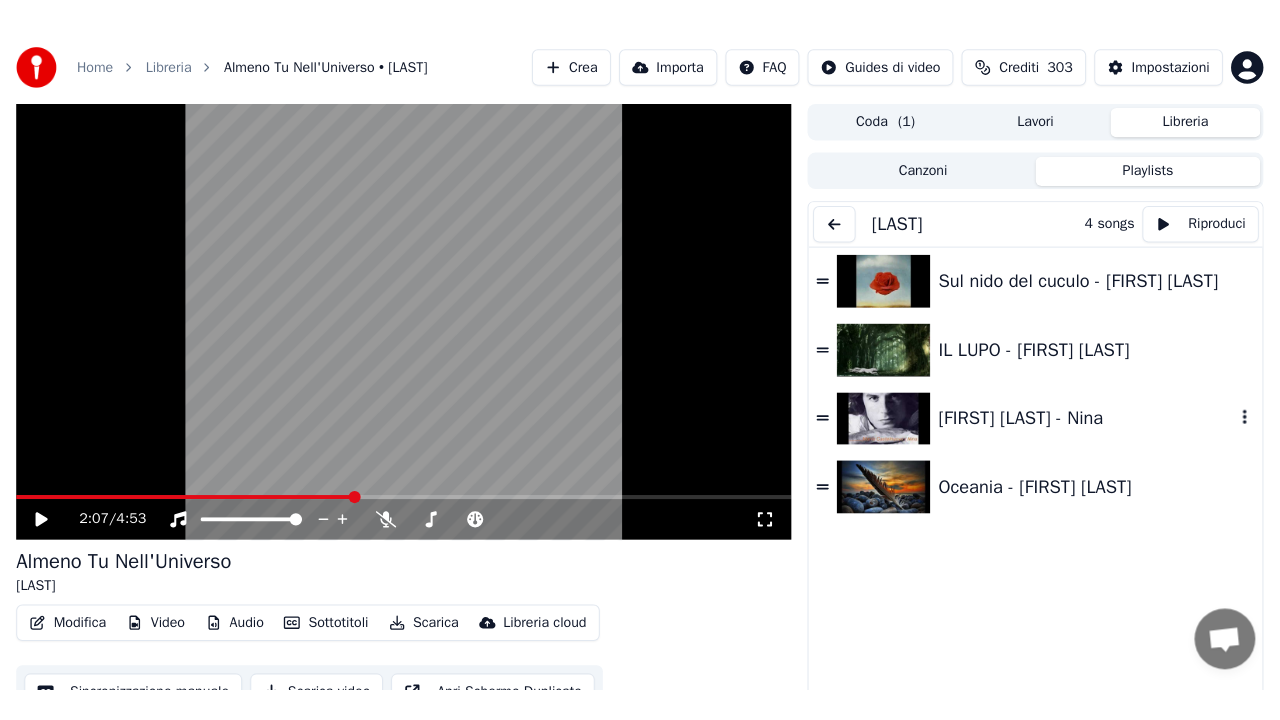 scroll, scrollTop: 0, scrollLeft: 0, axis: both 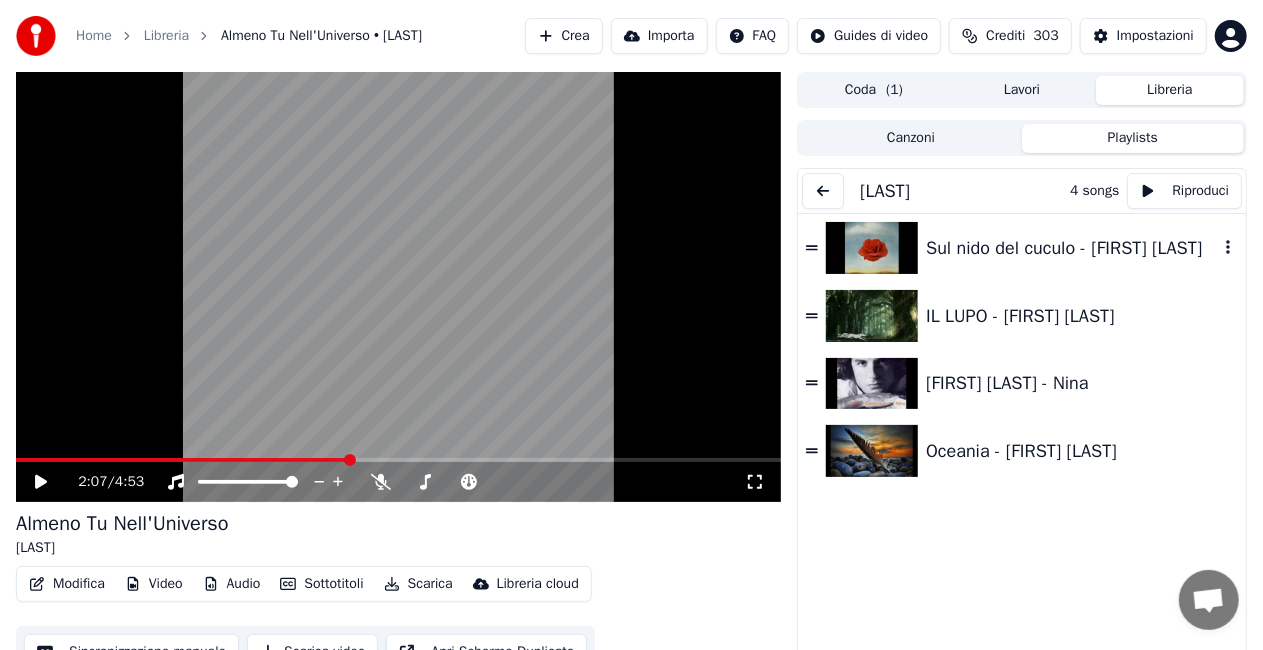click on "Sul nido del cuculo - [FIRST] [LAST]" at bounding box center (1072, 248) 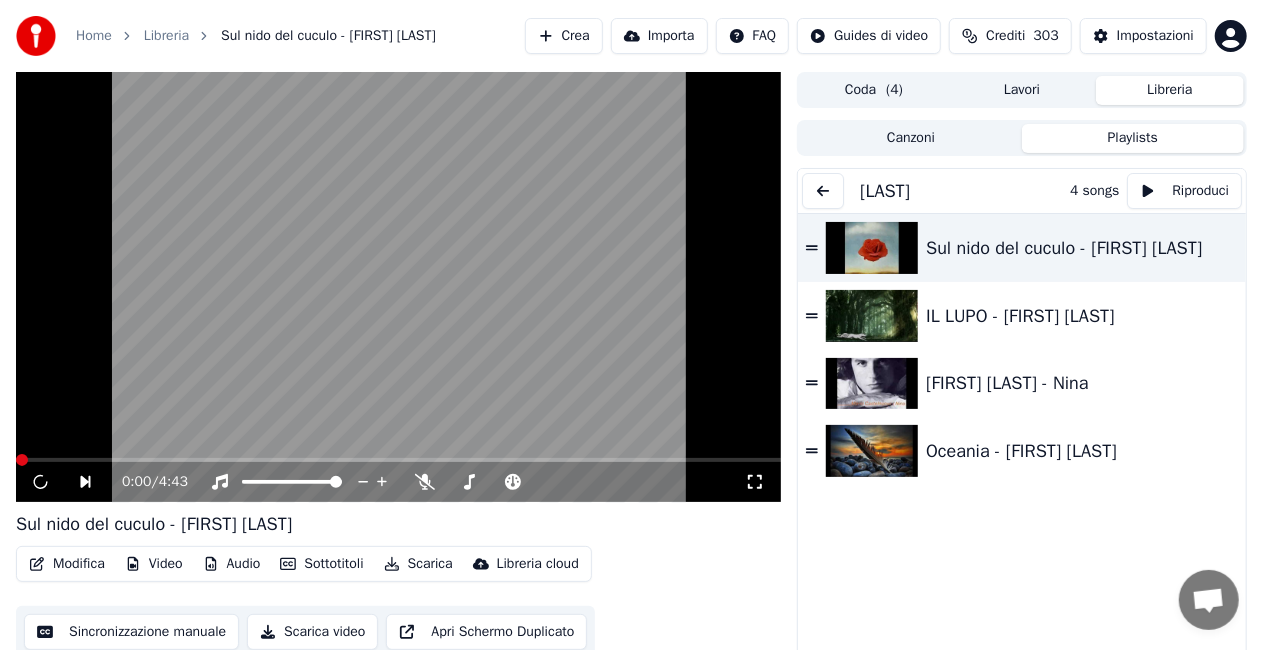 click 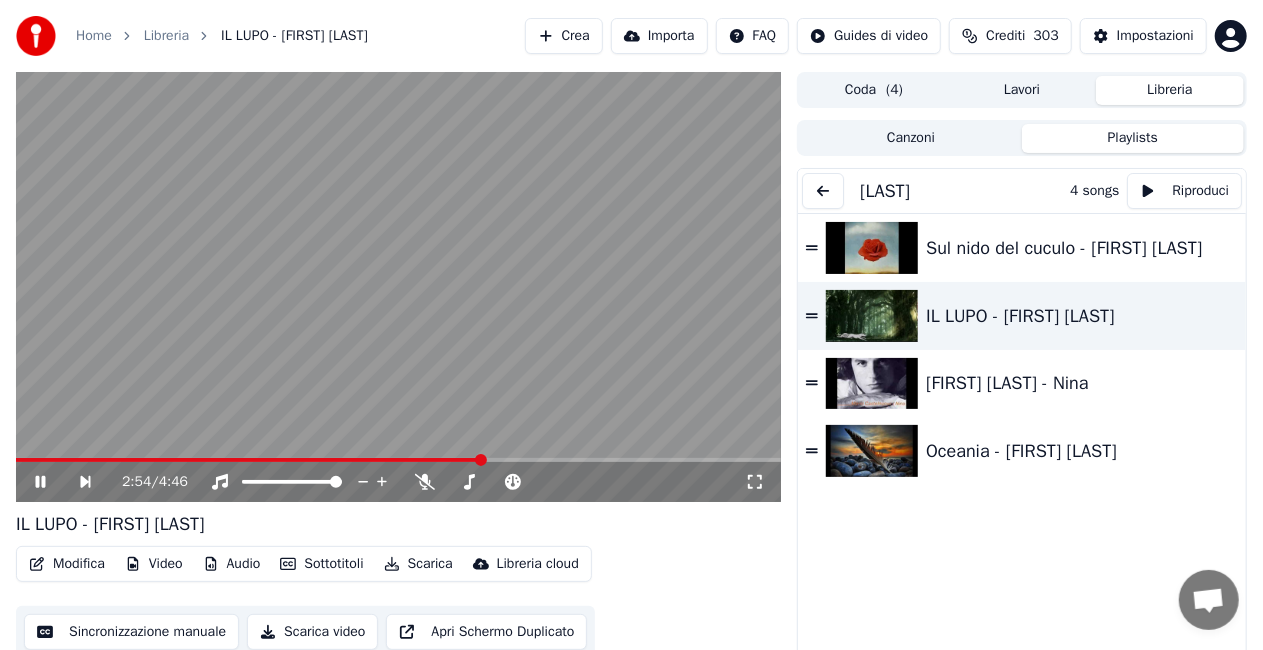 click at bounding box center [398, 287] 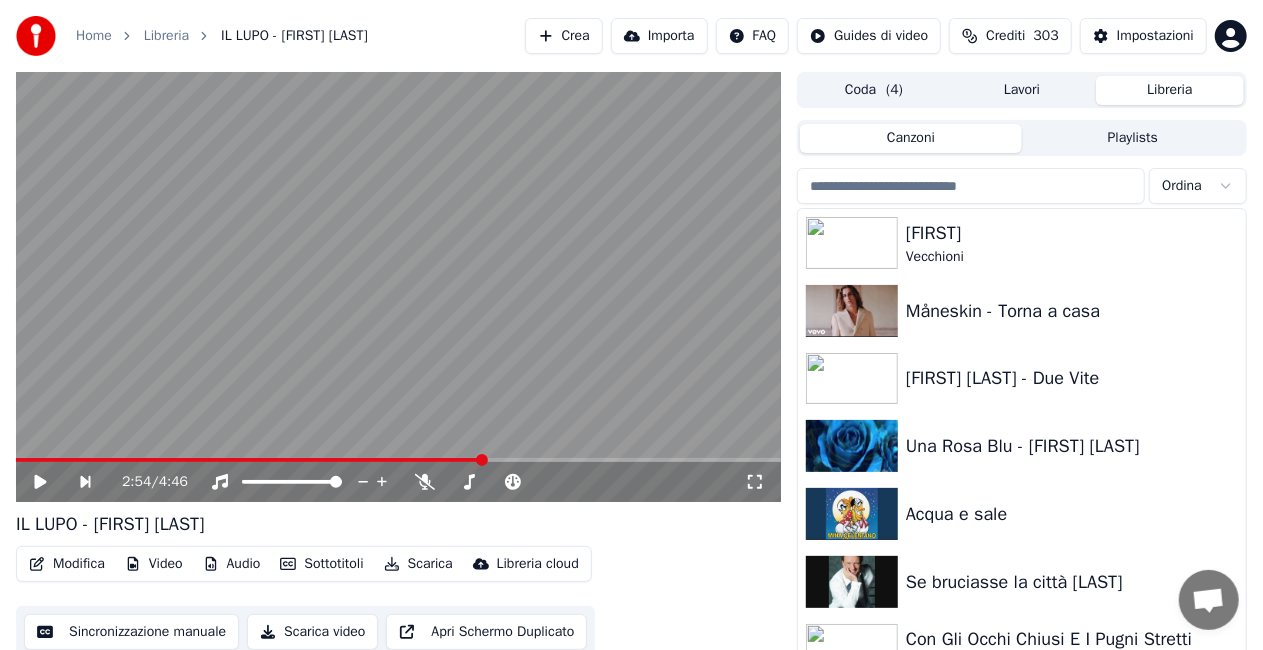 click on "Canzoni" at bounding box center [911, 138] 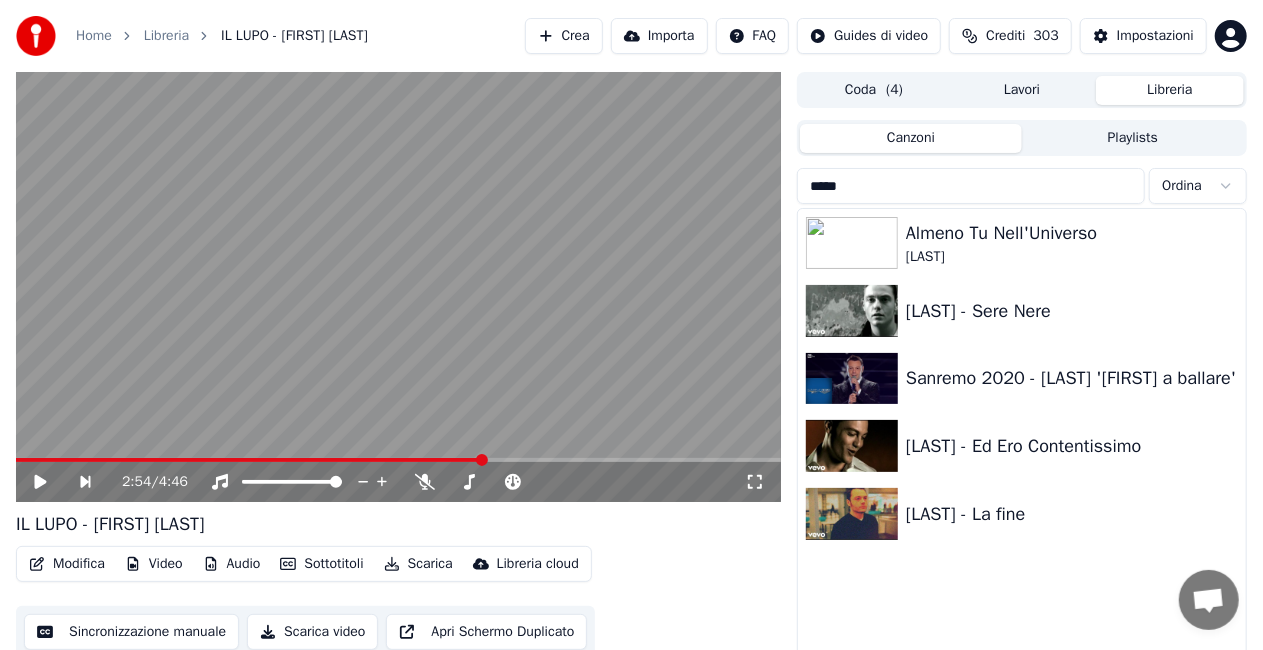 type on "*****" 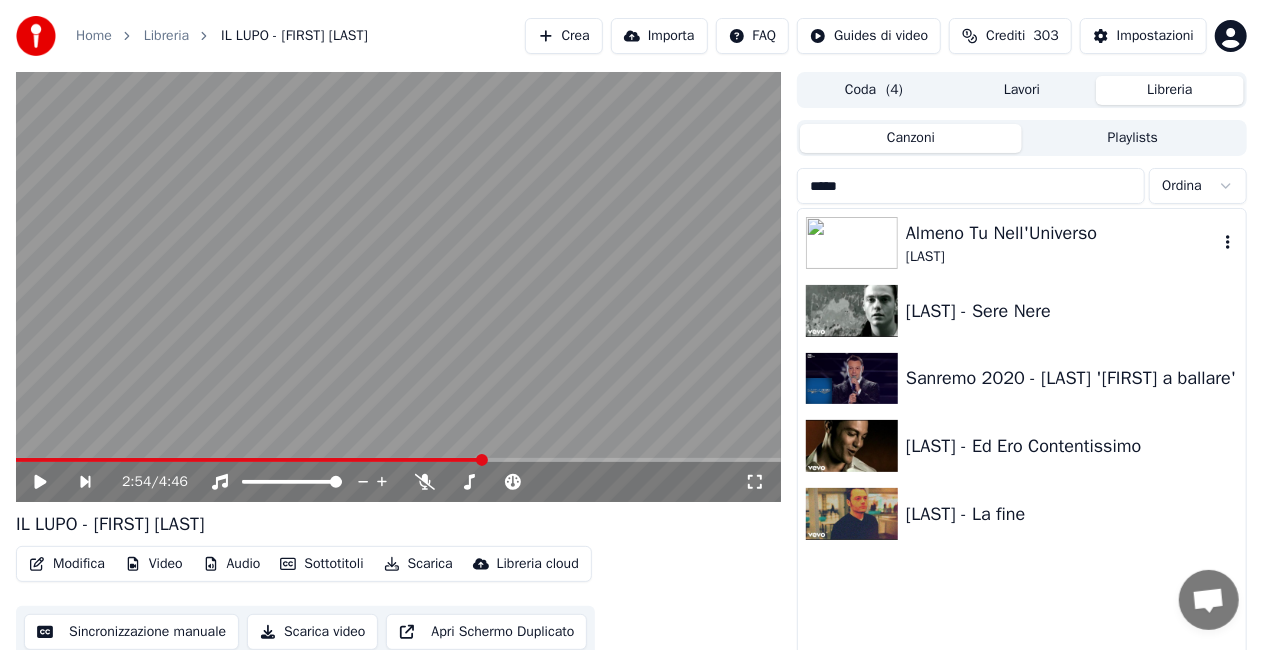 click on "[LAST]" at bounding box center [1062, 257] 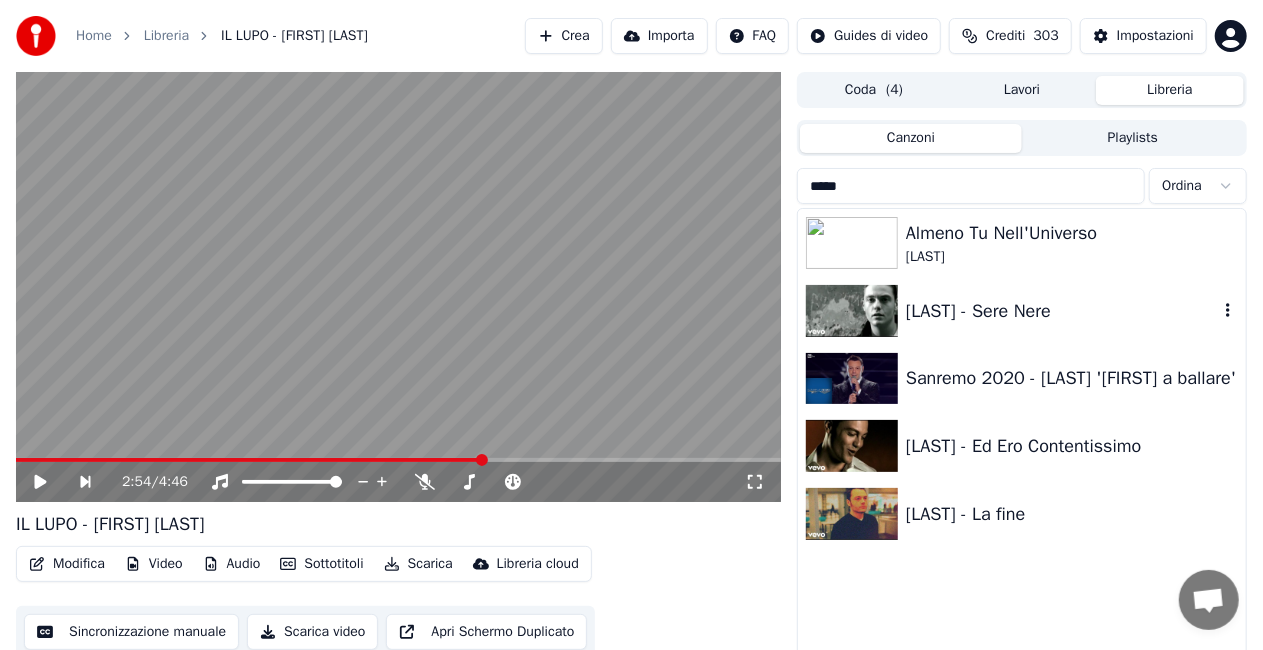click on "[LAST] - Sere Nere" at bounding box center (1062, 311) 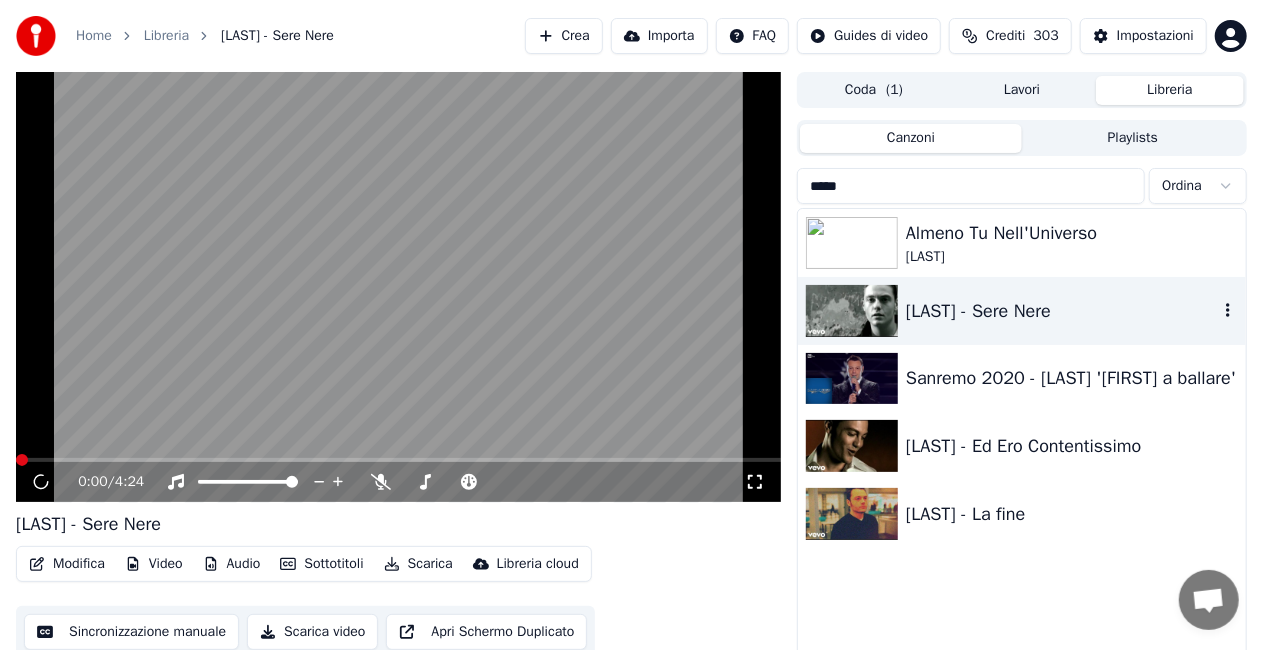 click on "[LAST] - Sere Nere" at bounding box center (1062, 311) 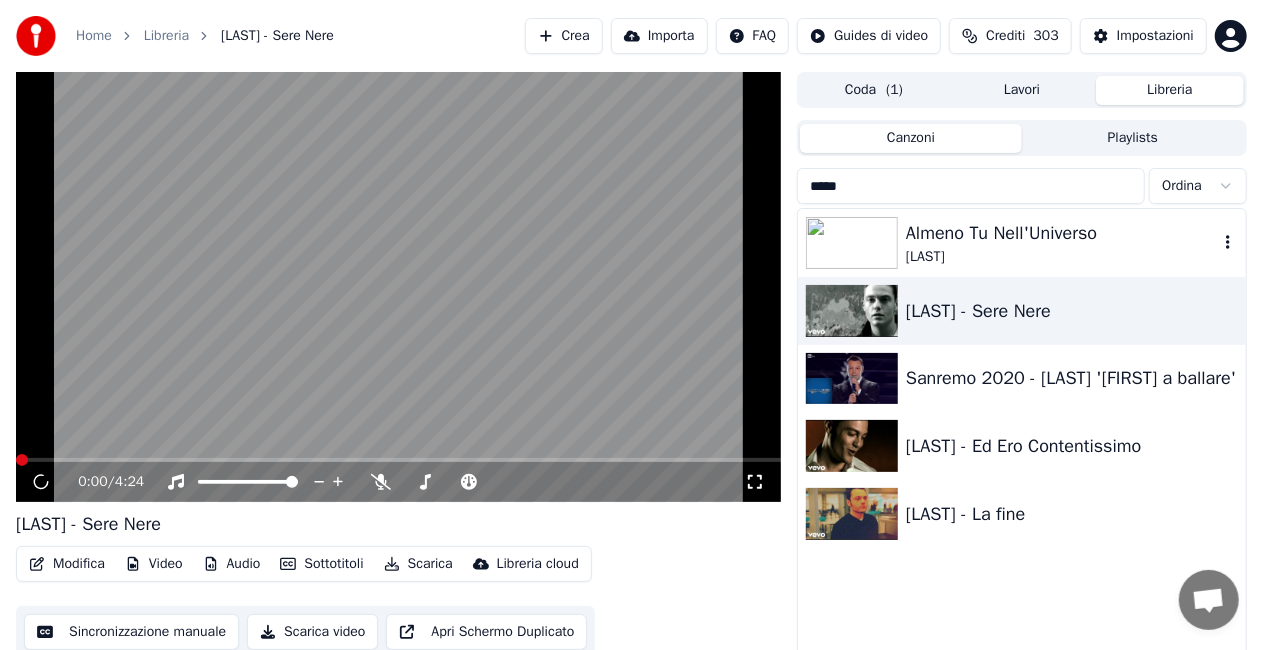 click on "[LAST]" at bounding box center (1062, 257) 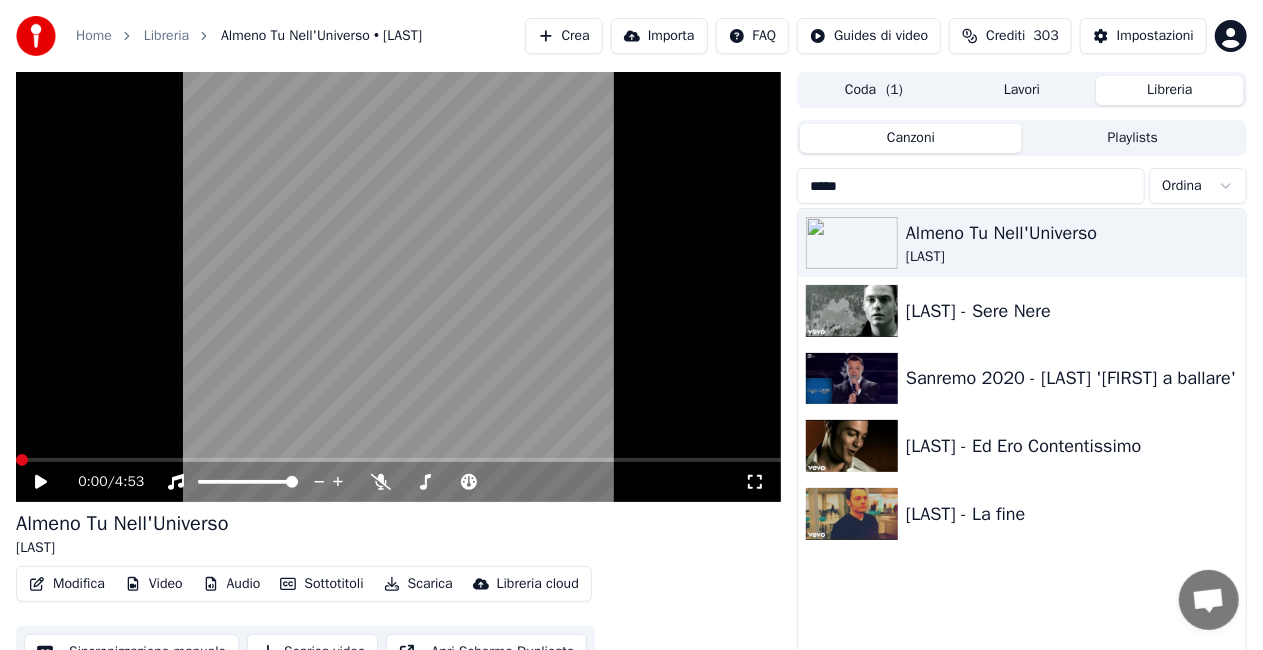 drag, startPoint x: 738, startPoint y: 482, endPoint x: 750, endPoint y: 482, distance: 12 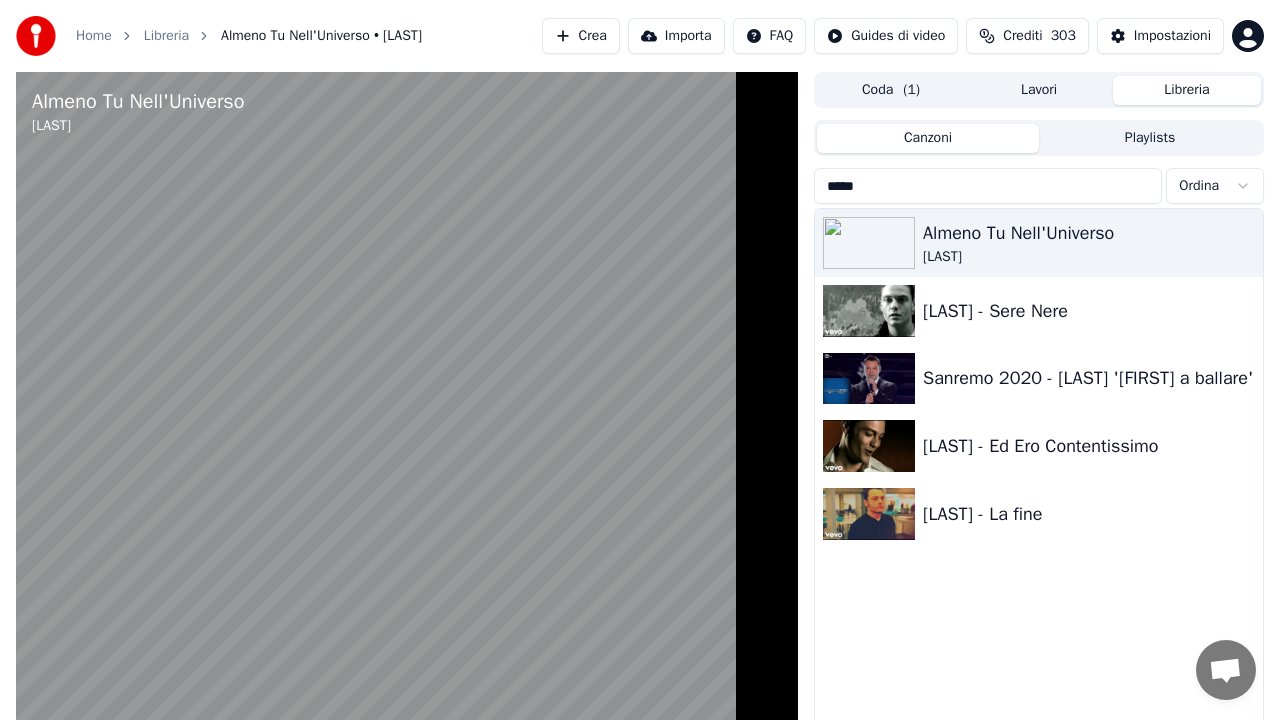 click 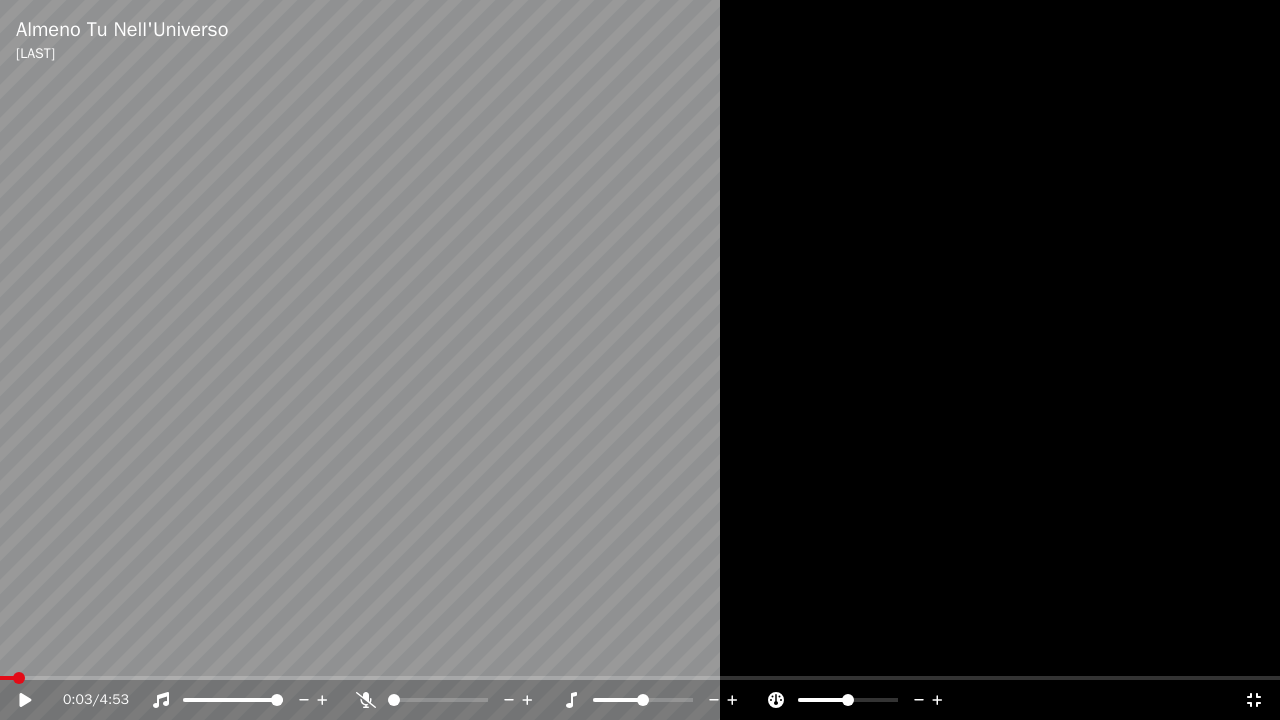 click 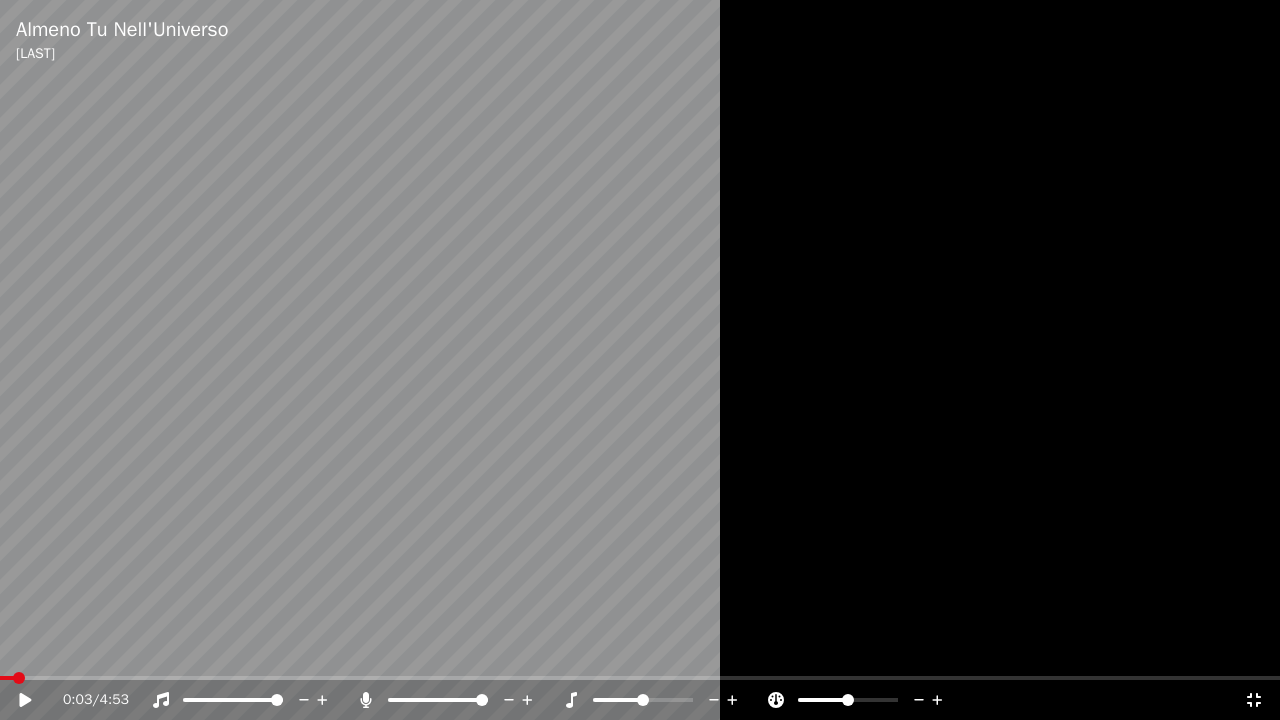 click at bounding box center (640, 360) 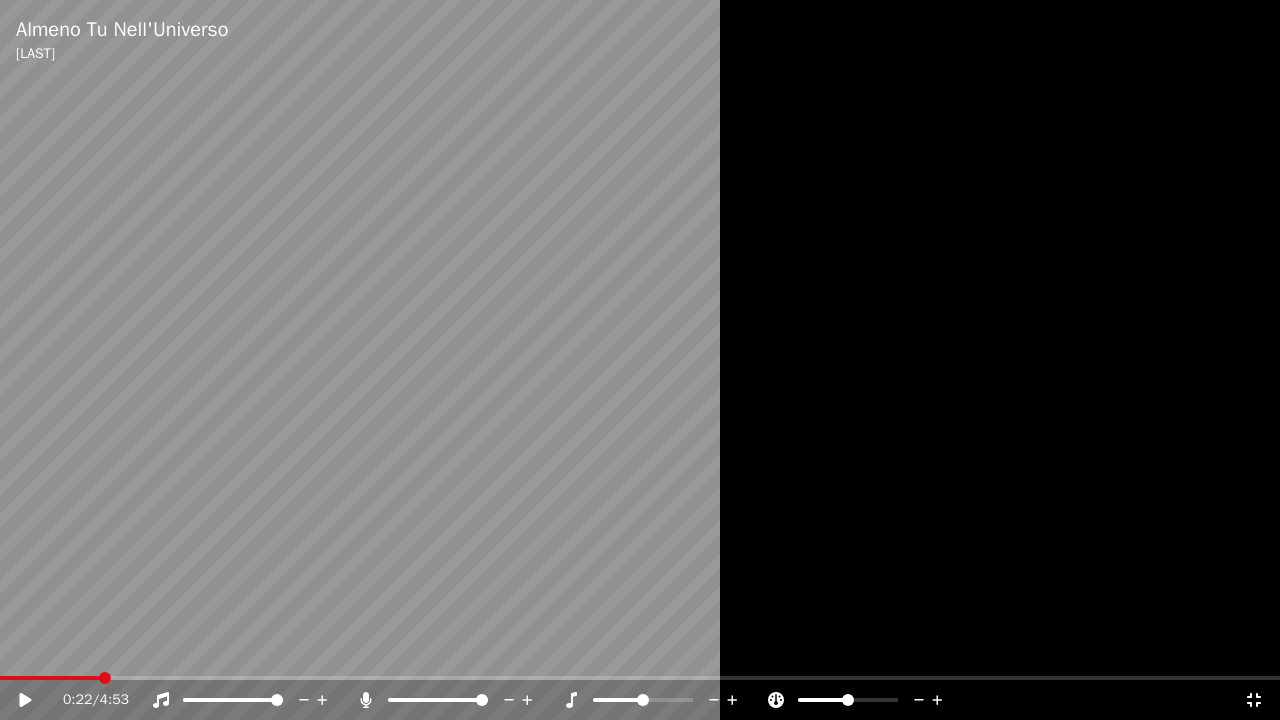 click 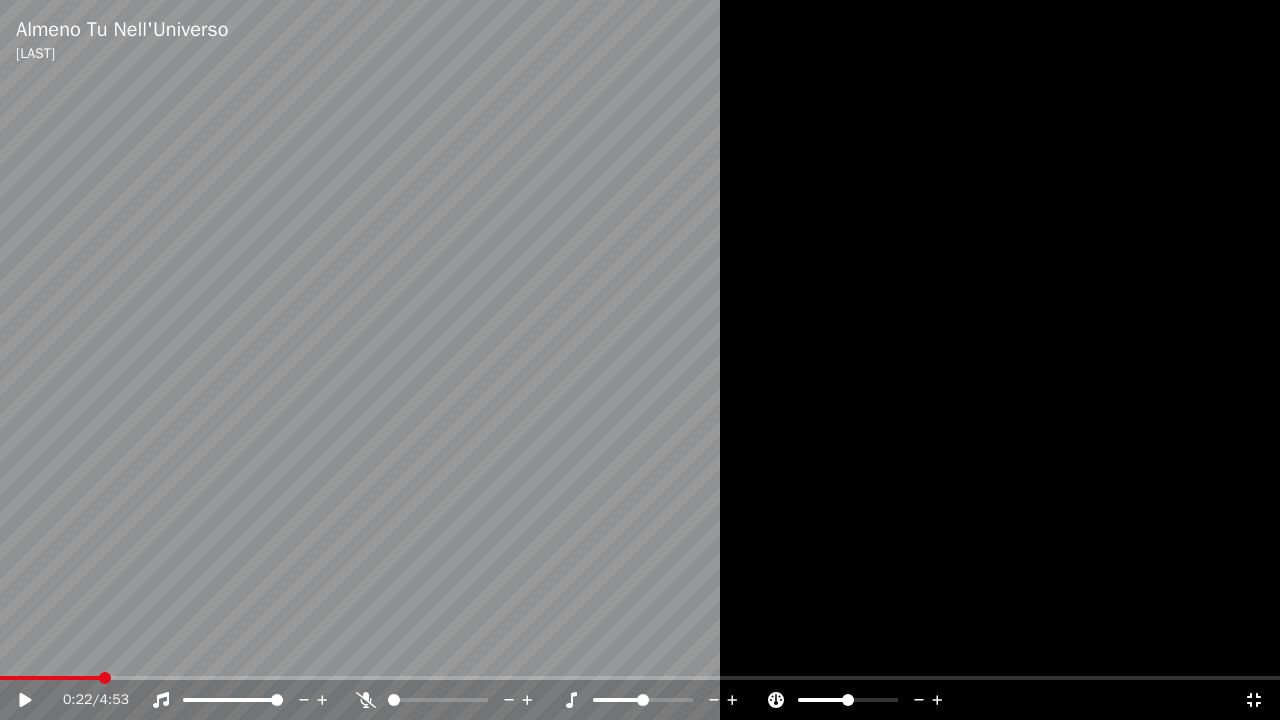 click at bounding box center [640, 360] 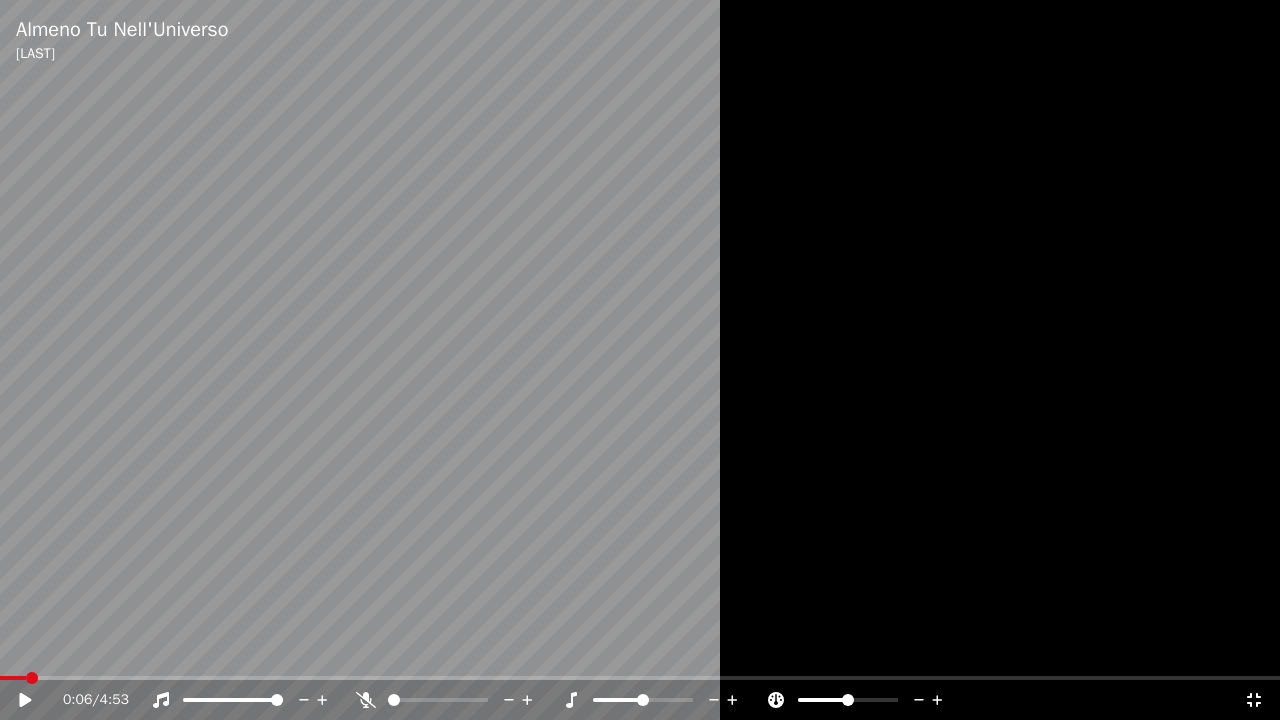click at bounding box center [13, 678] 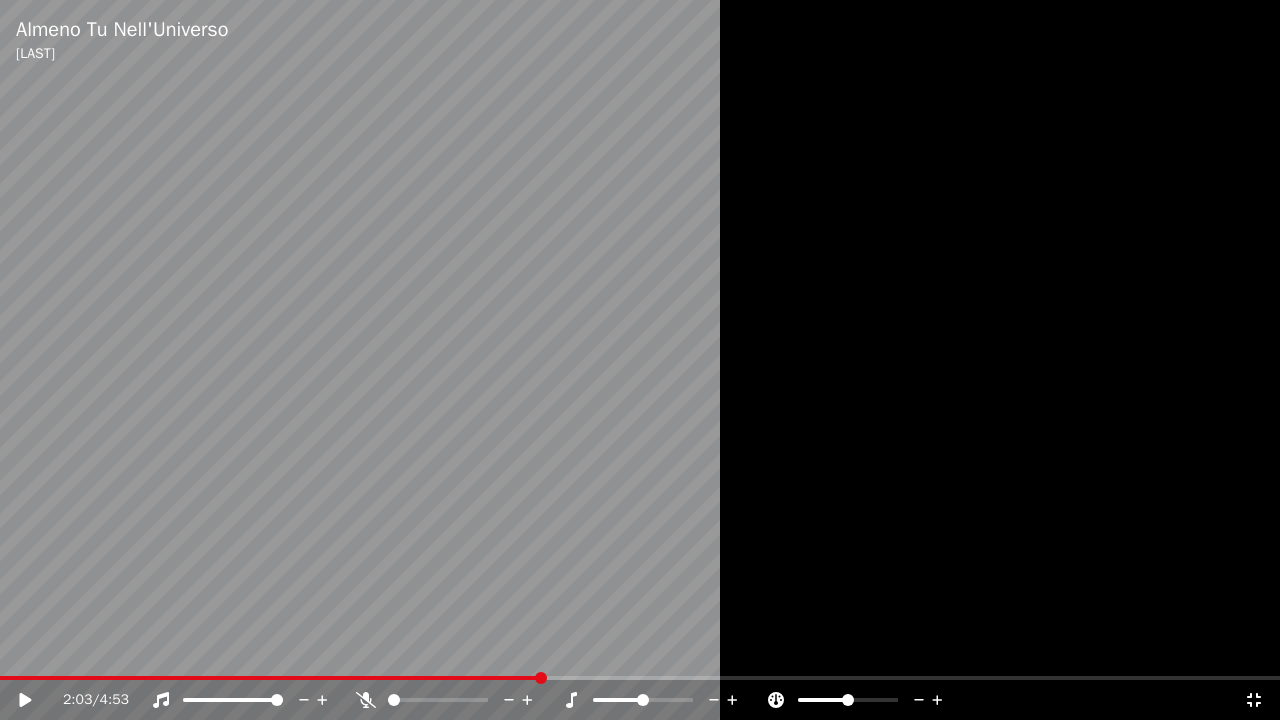 click at bounding box center [640, 360] 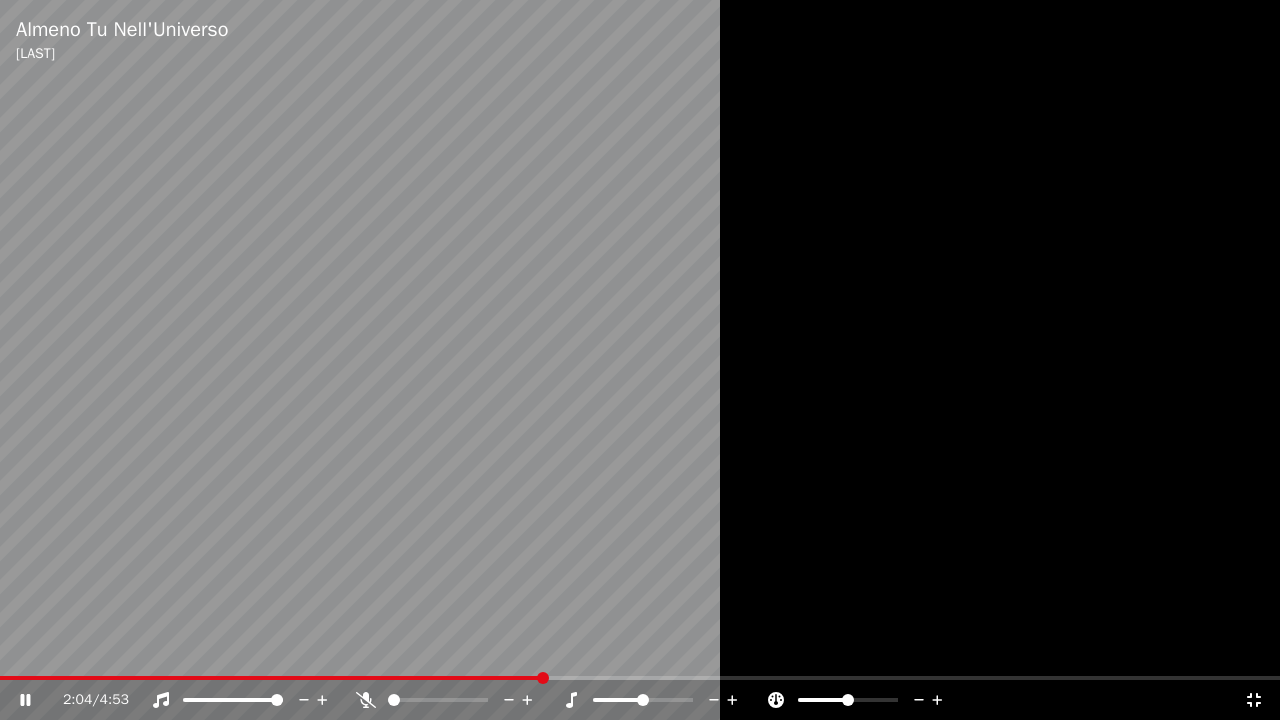 click at bounding box center (640, 360) 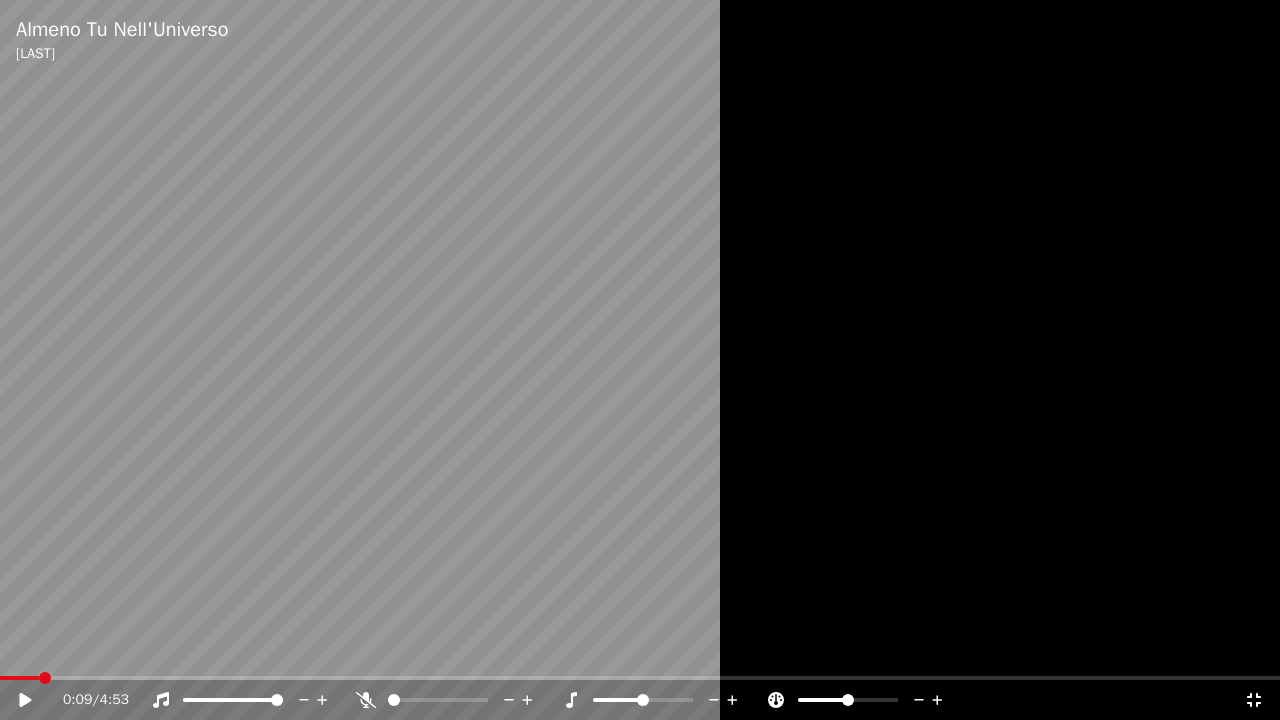 click at bounding box center [19, 678] 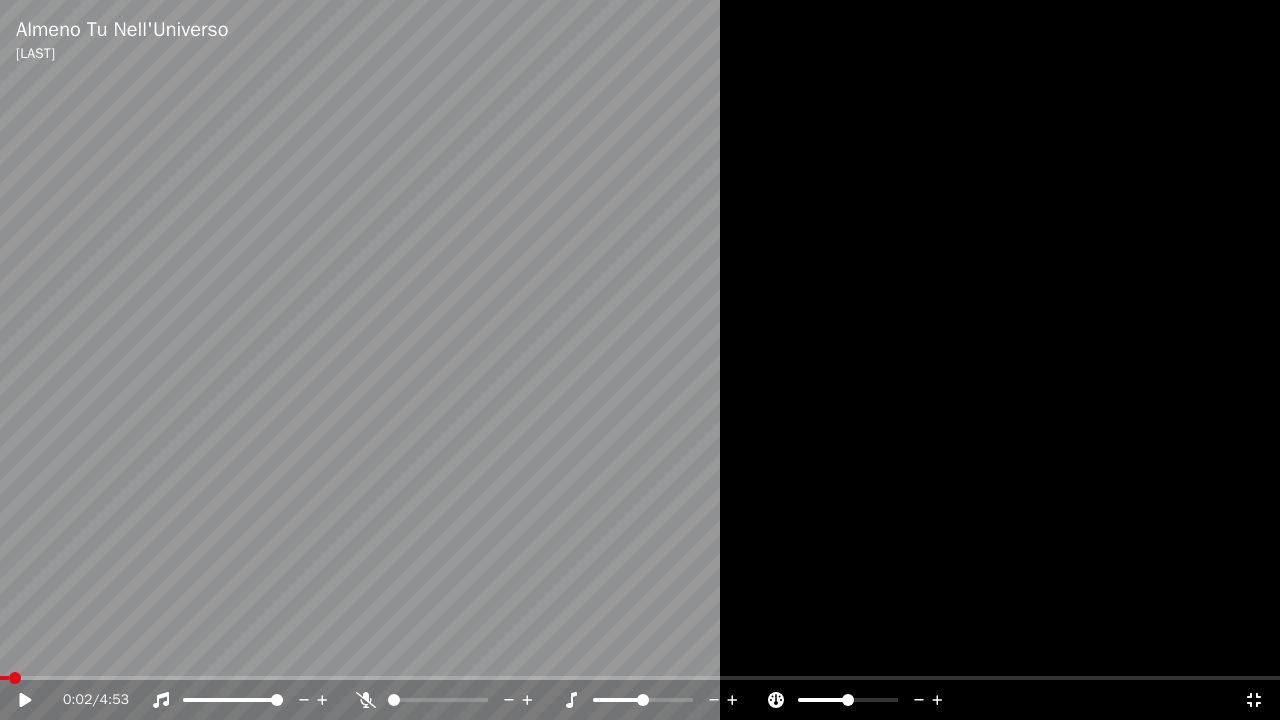 click at bounding box center (15, 678) 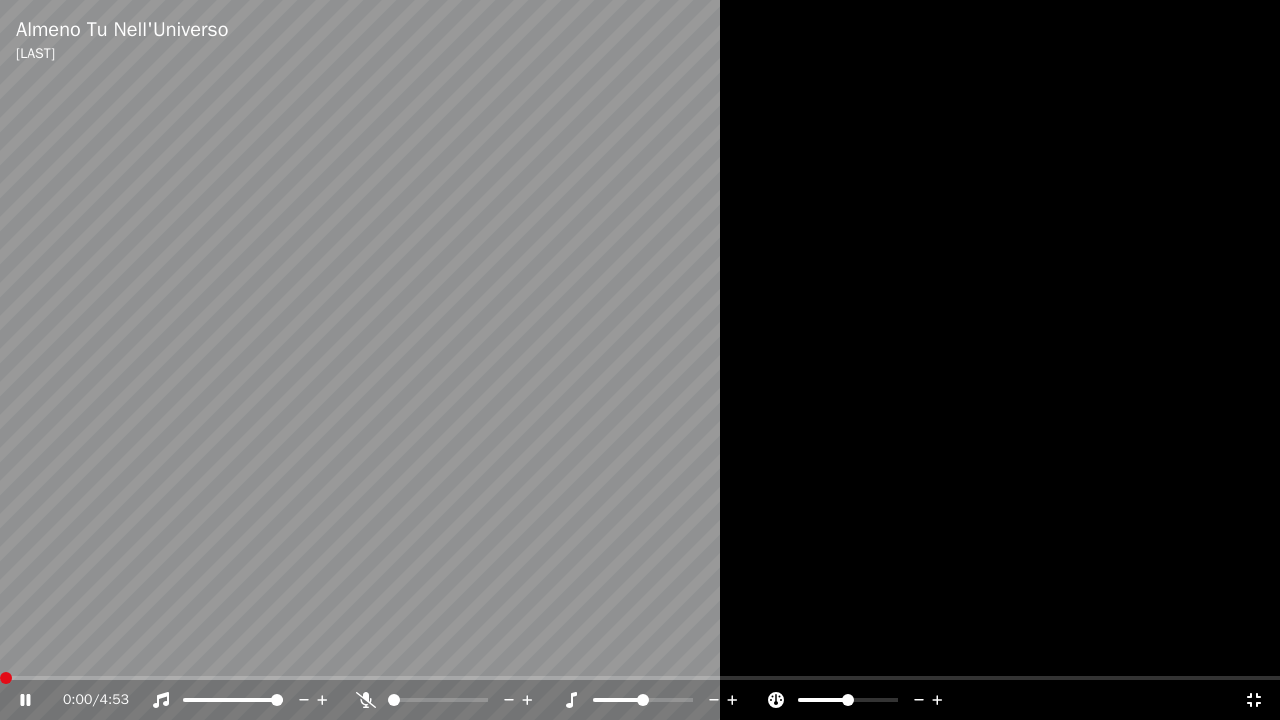 click at bounding box center (0, 678) 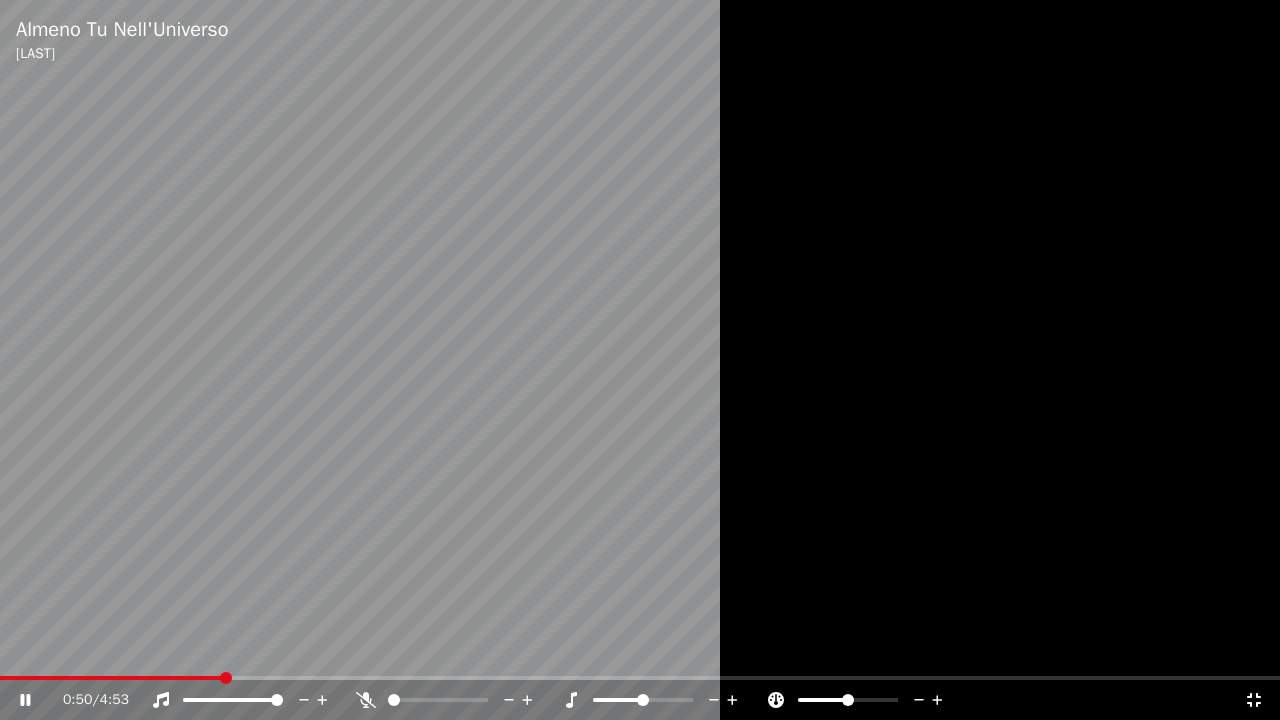 click on "0:50  /  4:53" at bounding box center (640, 700) 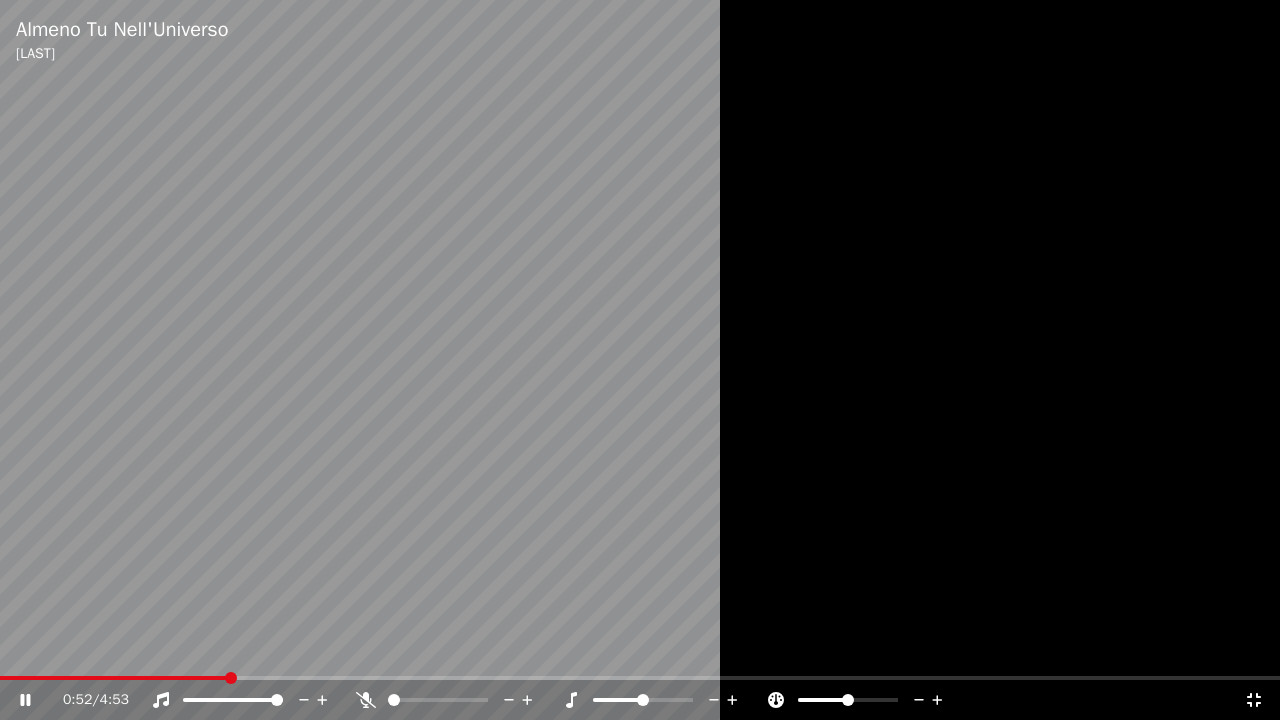 click at bounding box center [640, 360] 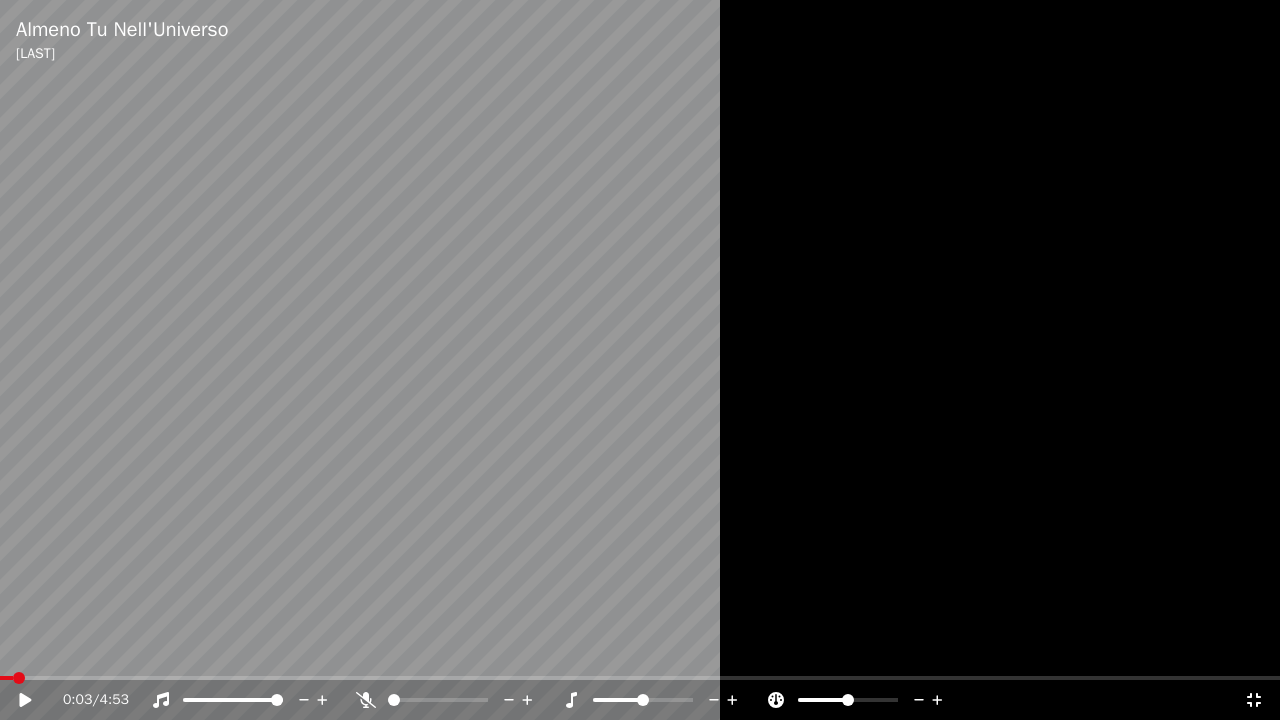 click at bounding box center (6, 678) 